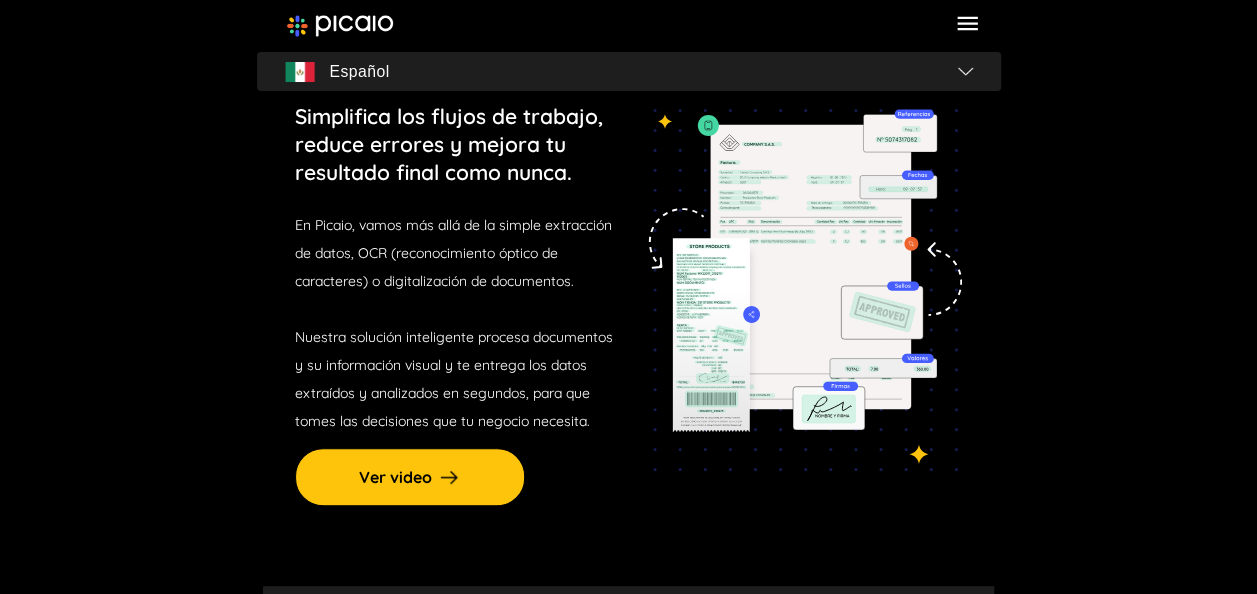 scroll, scrollTop: 0, scrollLeft: 0, axis: both 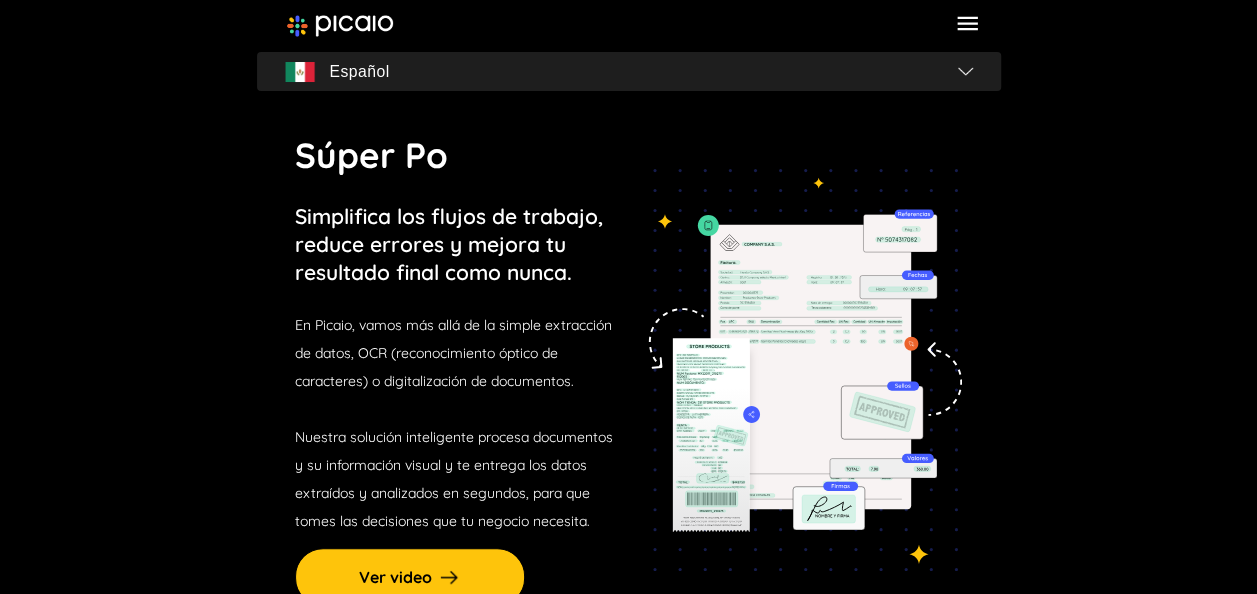 click at bounding box center [965, 71] 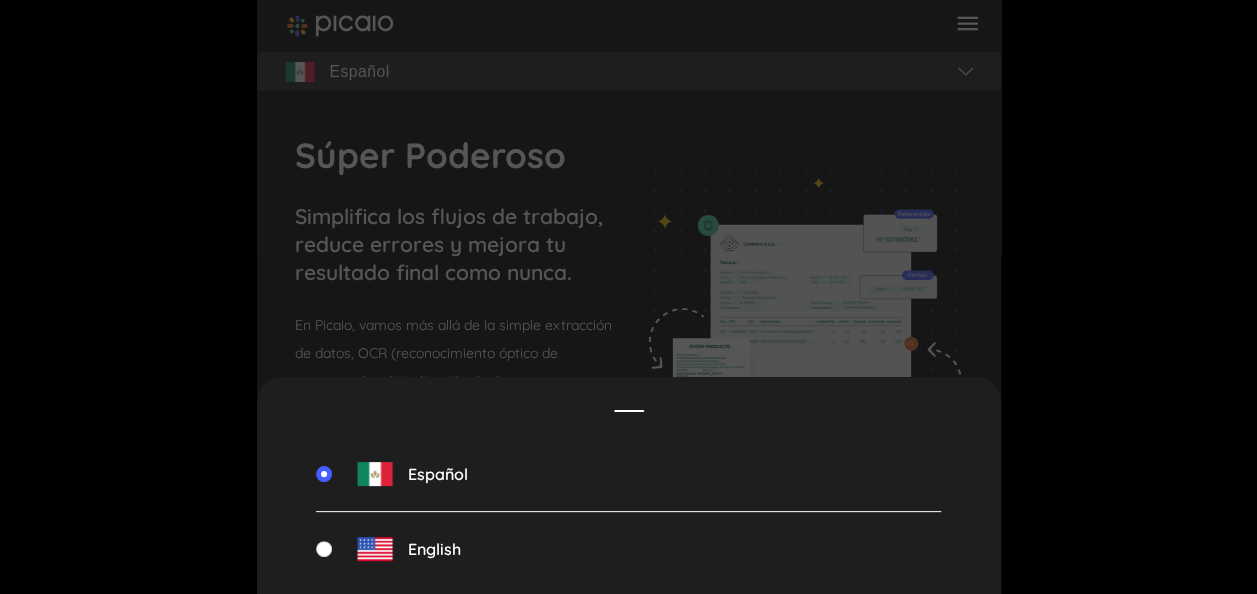 click on "Español English" at bounding box center (629, 297) 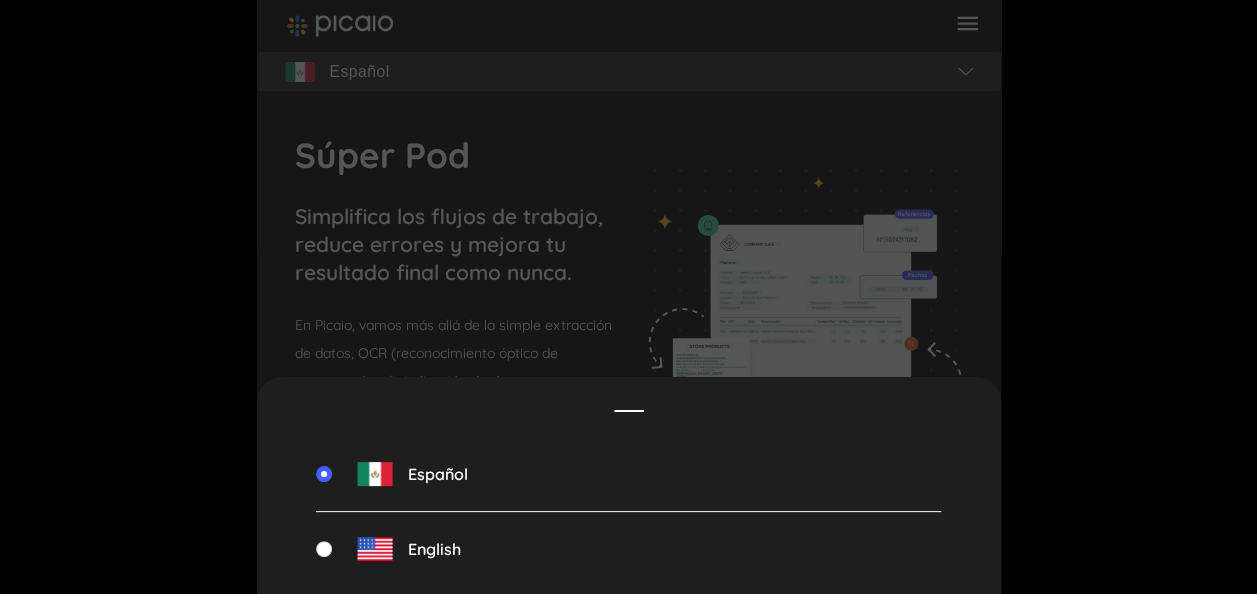 click on "Español English" at bounding box center (629, 297) 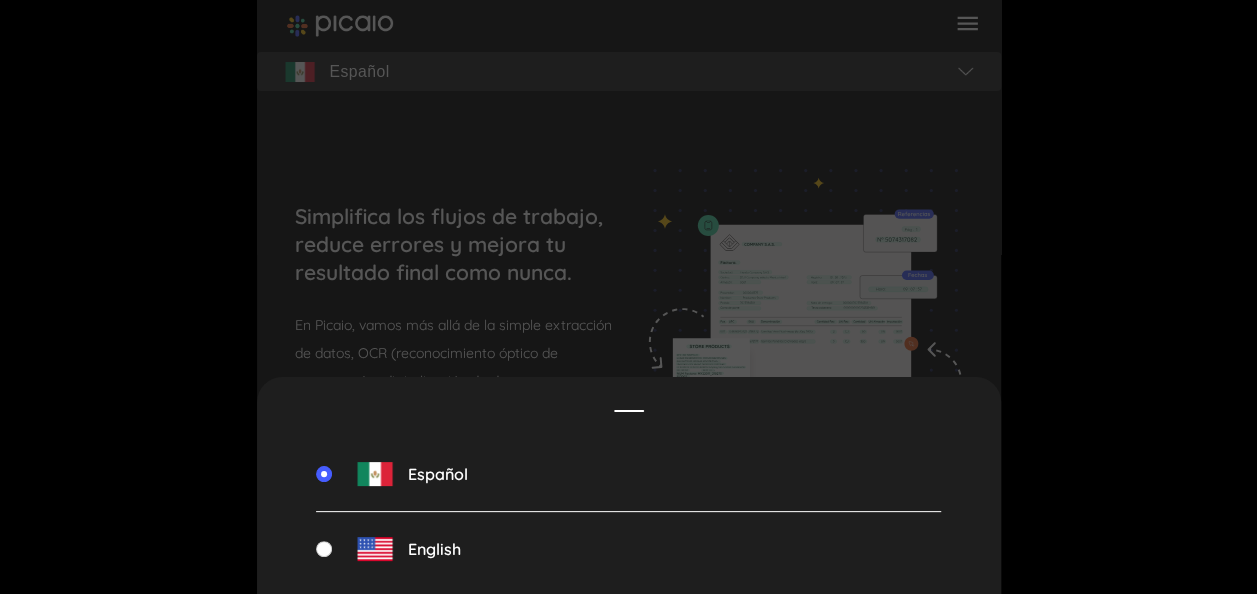 click on "Solicite una demo Solución Casos de Uso Tecnología Quiénes Somos Contacto Español Español English Simplifica los flujos de trabajo, reduce errores y mejora tu resultado final como nunca. En Picaio, vamos más allá de la simple extracción de datos, OCR (reconocimiento óptico de caracteres) o digitalización de documentos. Nuestra solución inteligente procesa documentos y su información visual y te entrega los datos extraídos y analizados en segundos, para que tomes las decisiones que tu negocio necesita. Ver video Nos asociamos con empresas de alimentación, retail, consultoría y finanzas, entregando resultados reales y seguimos expandiendo nuestra red. 99% Precisión en los datos procesados 30% Recuperación de flujo por cobro en tiempo +1 millón Documentos mensuales procesados Solución Deja atrás el trabajo manual Gestionar cargas masivas de documentos físicos y digitales al realizar operaciones complejas de ventas y logística puede ser un verdadero desafío.   App Móvil Captura  Extrae" at bounding box center (628, 3954) 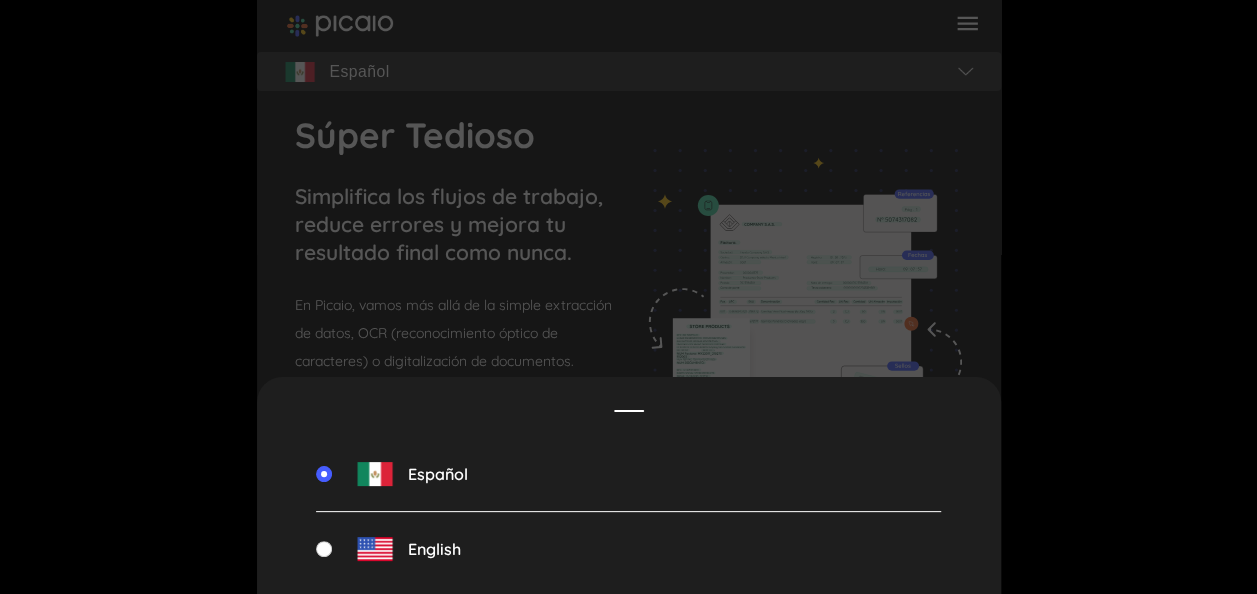 scroll, scrollTop: 0, scrollLeft: 0, axis: both 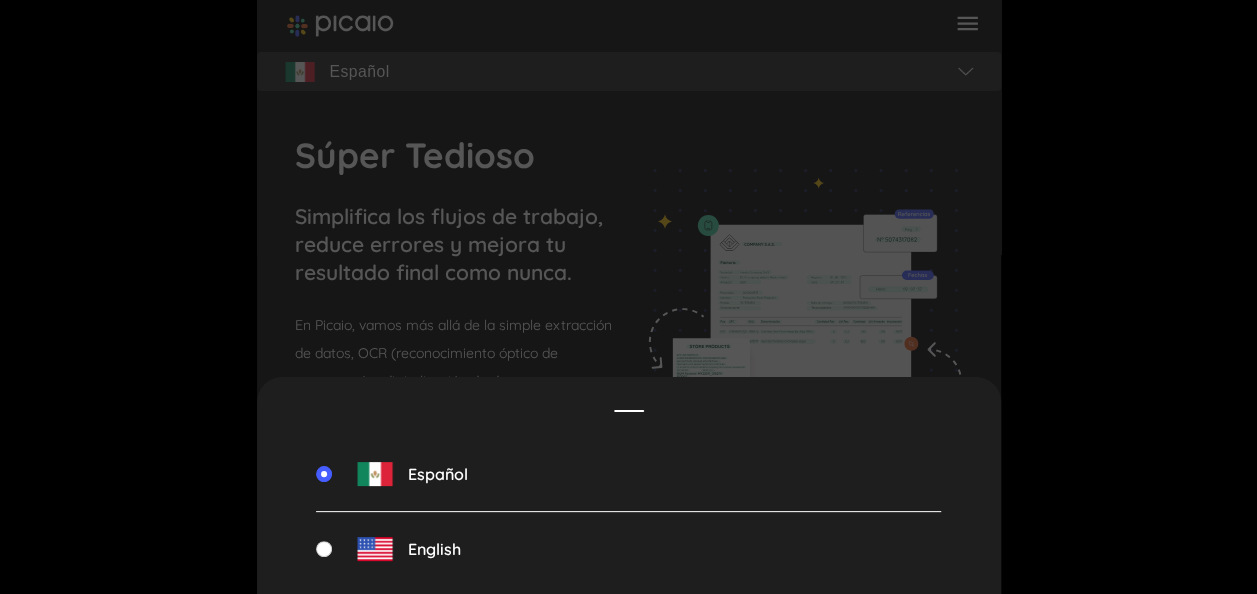 click on "Español" at bounding box center [628, 474] 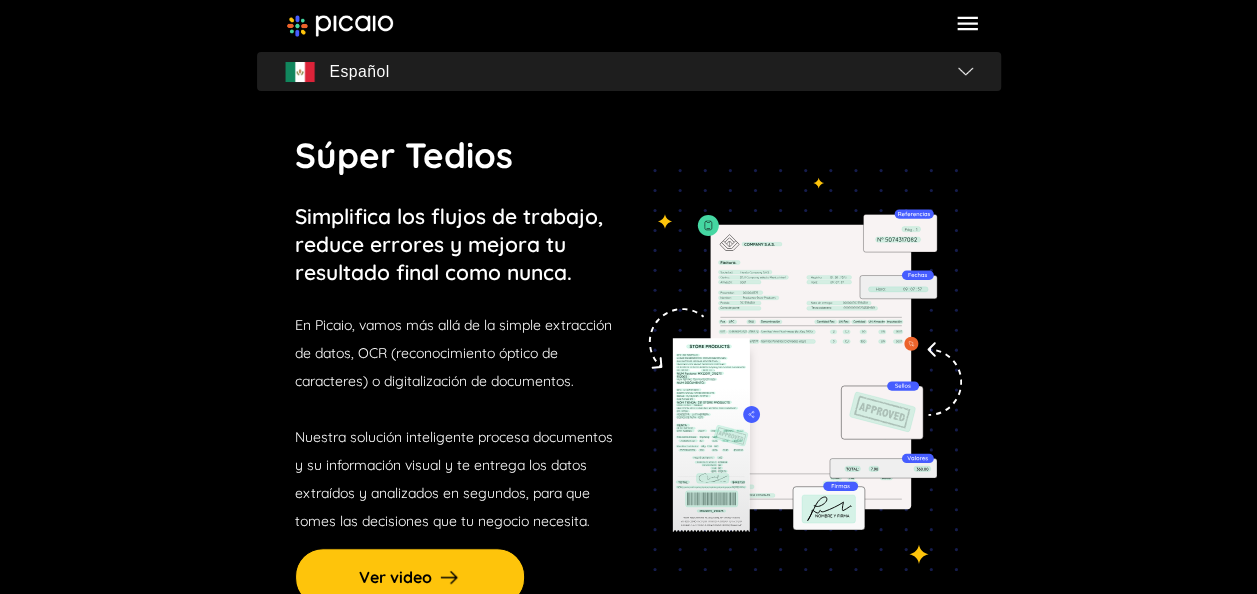 click 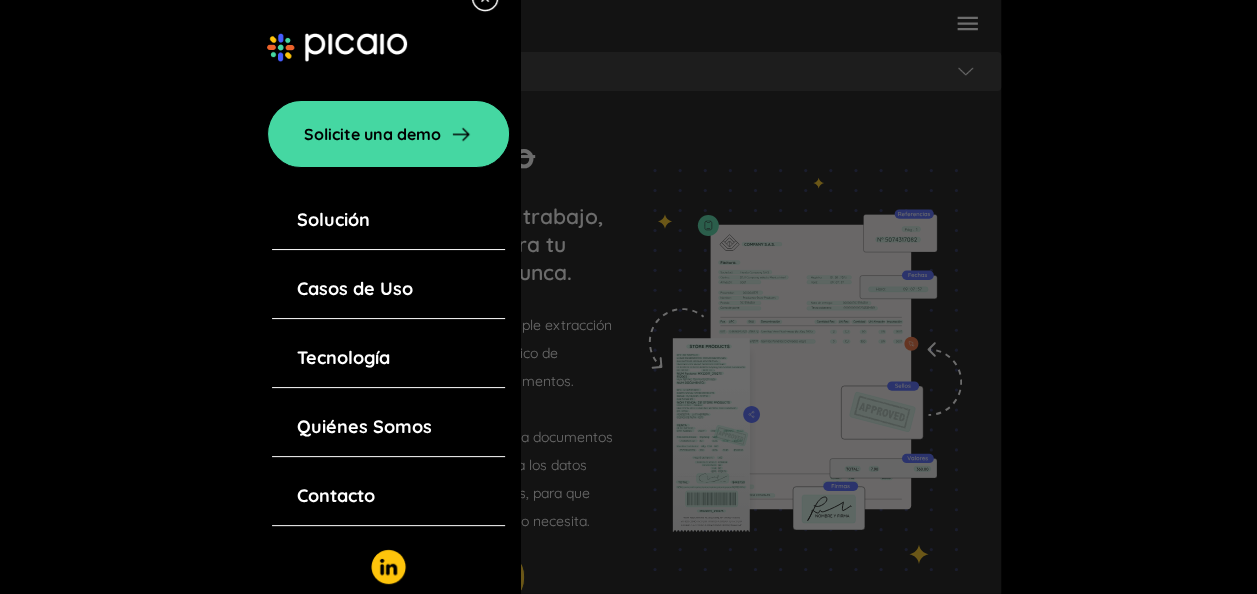 click on "Quiénes Somos" at bounding box center (364, 427) 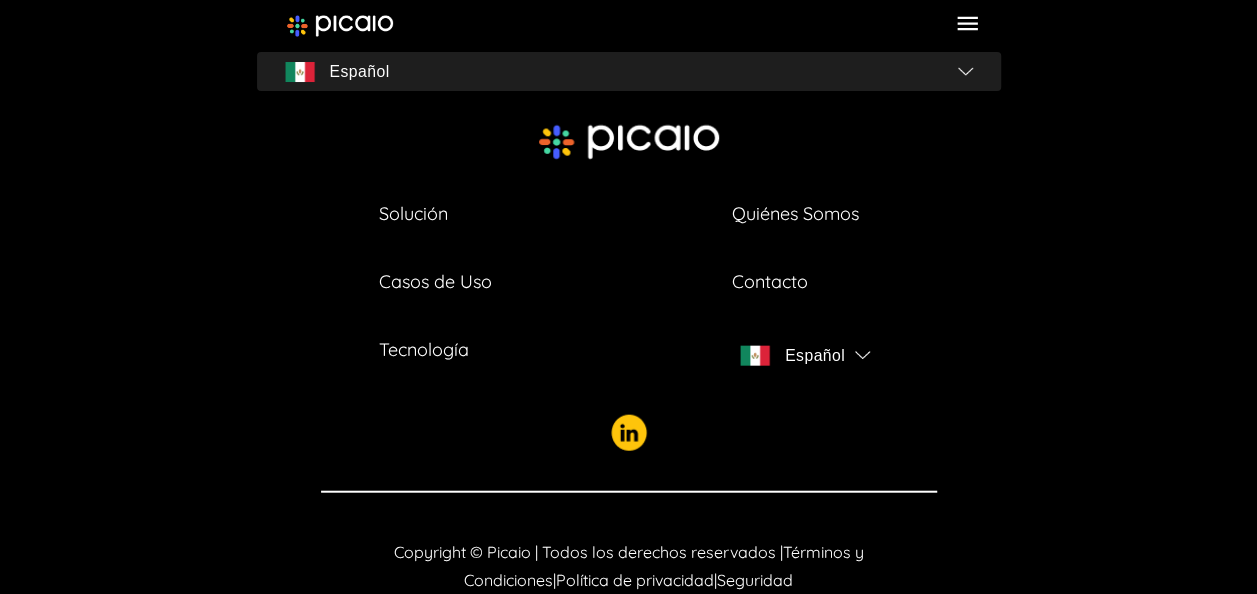 scroll, scrollTop: 5911, scrollLeft: 0, axis: vertical 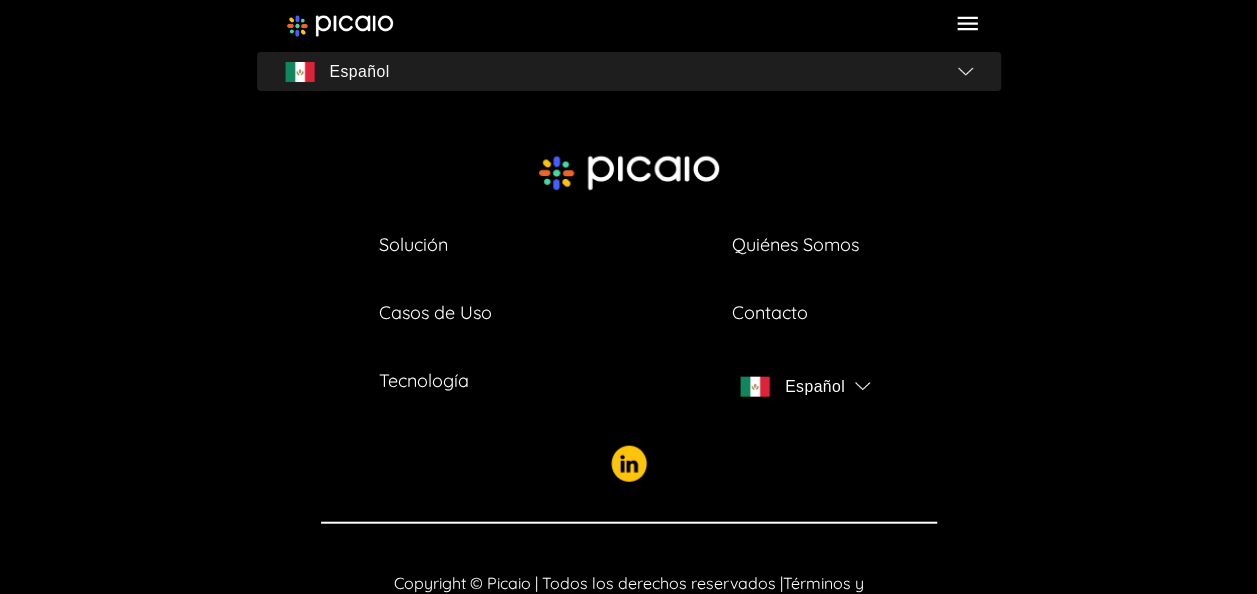 click on "Contacto" at bounding box center [770, 313] 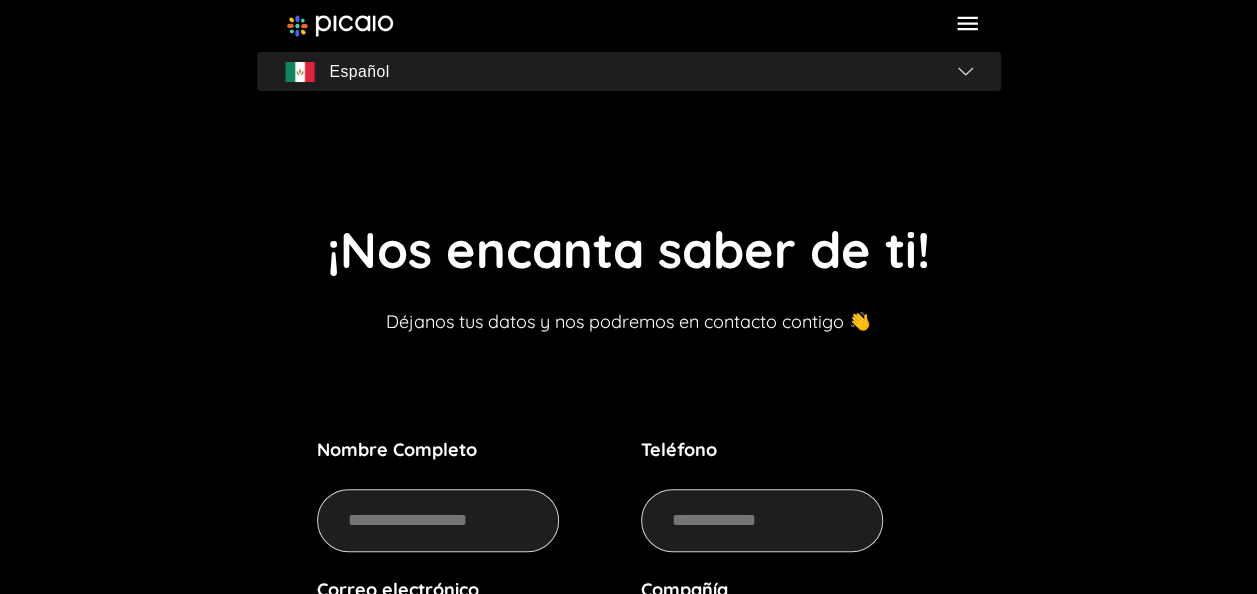 scroll, scrollTop: 0, scrollLeft: 0, axis: both 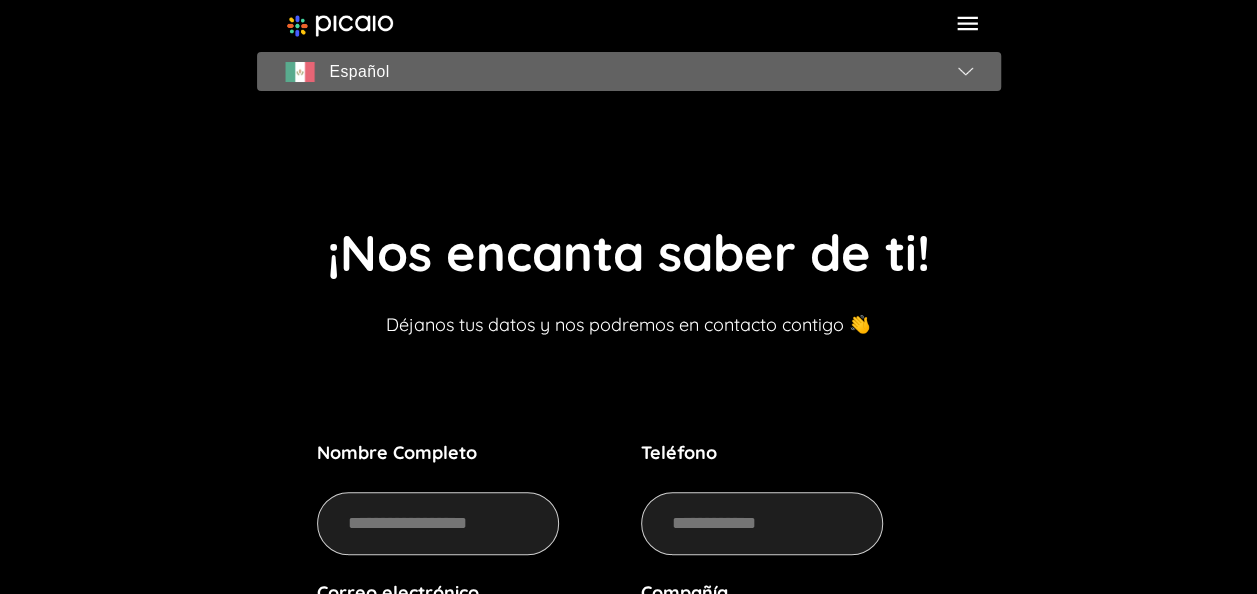 click at bounding box center [965, 71] 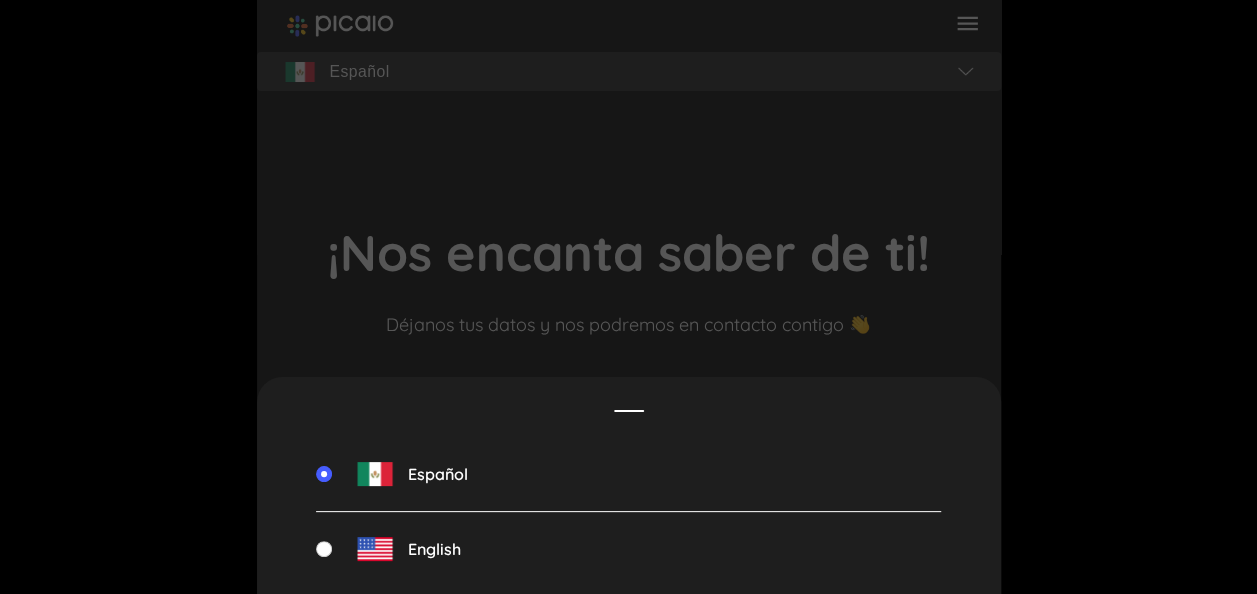 click on "Español English" at bounding box center (629, 297) 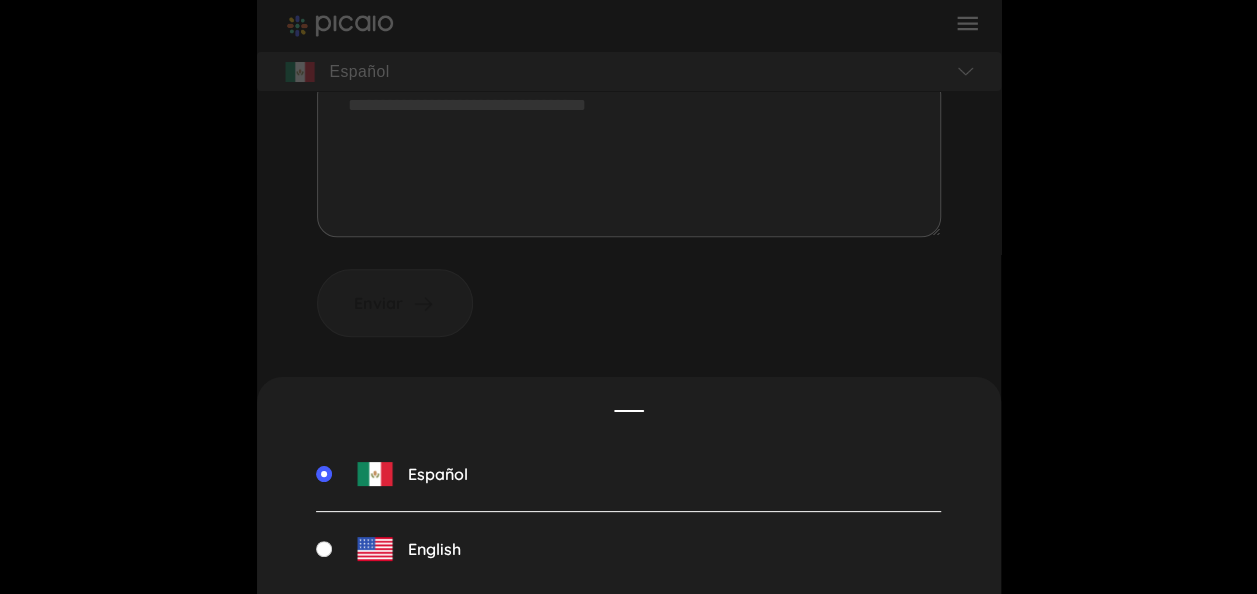 scroll, scrollTop: 106, scrollLeft: 0, axis: vertical 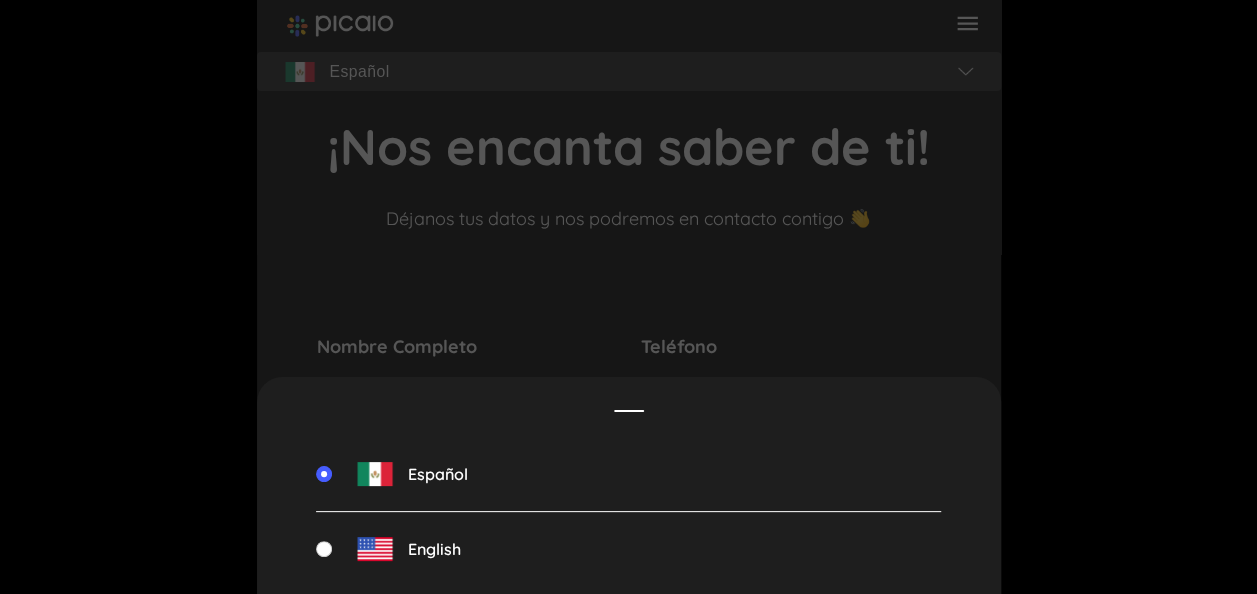 click on "Español English" at bounding box center [629, 297] 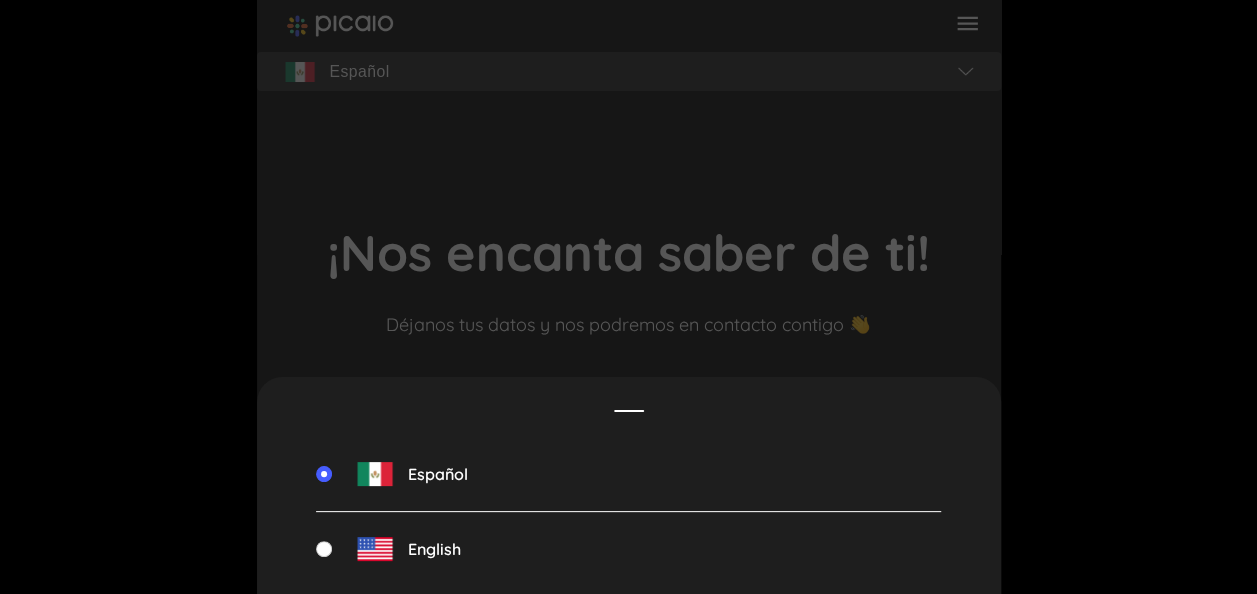 click on "Español English" at bounding box center (629, 297) 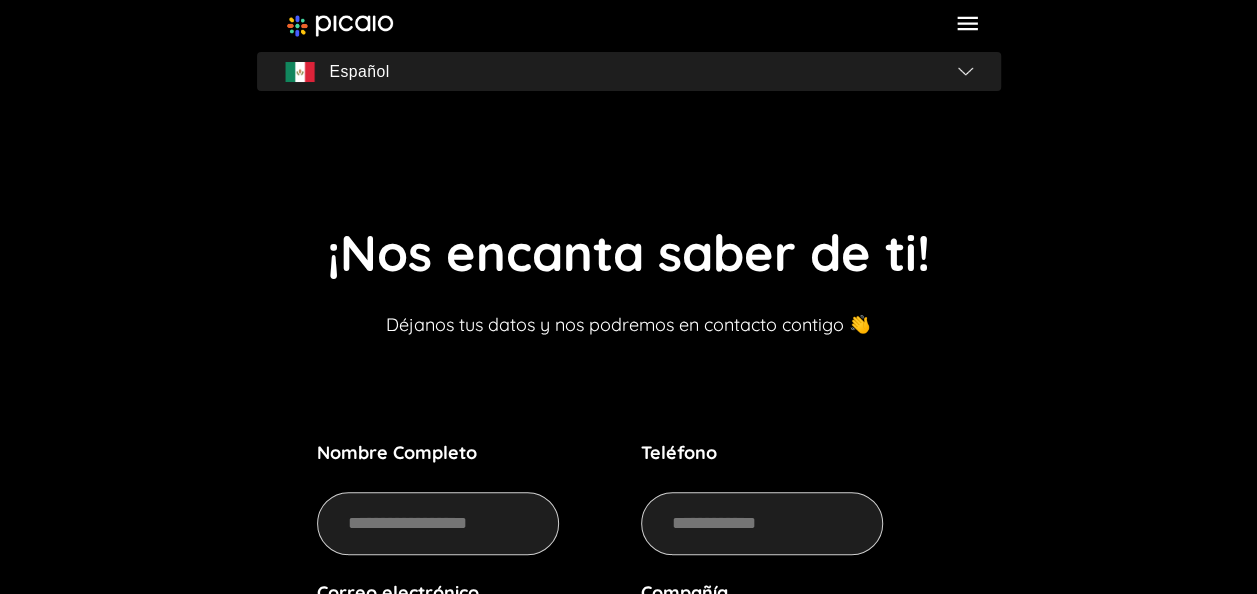 click on "Español" at bounding box center (360, 72) 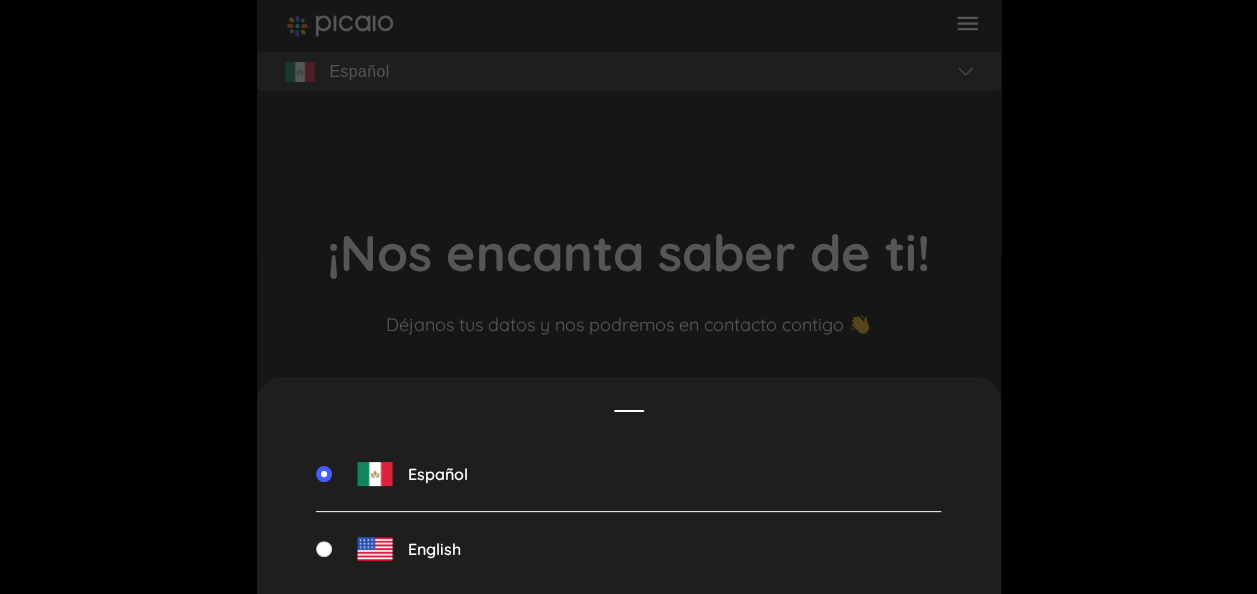 click on "Español English" at bounding box center [629, 297] 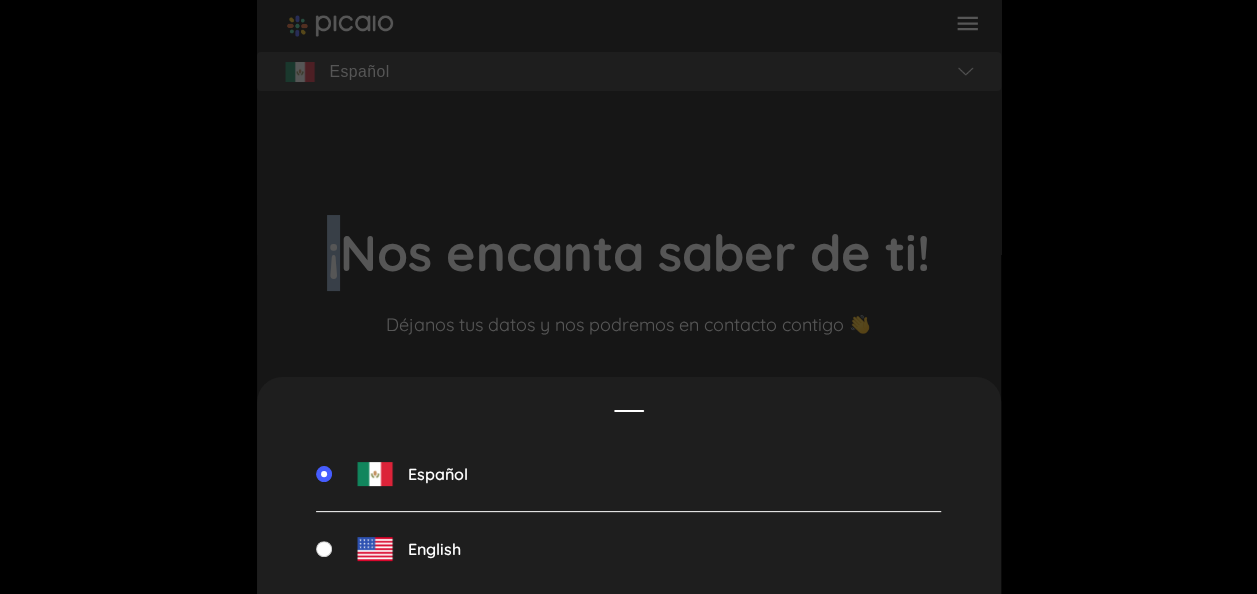 click on "Español English" at bounding box center [629, 297] 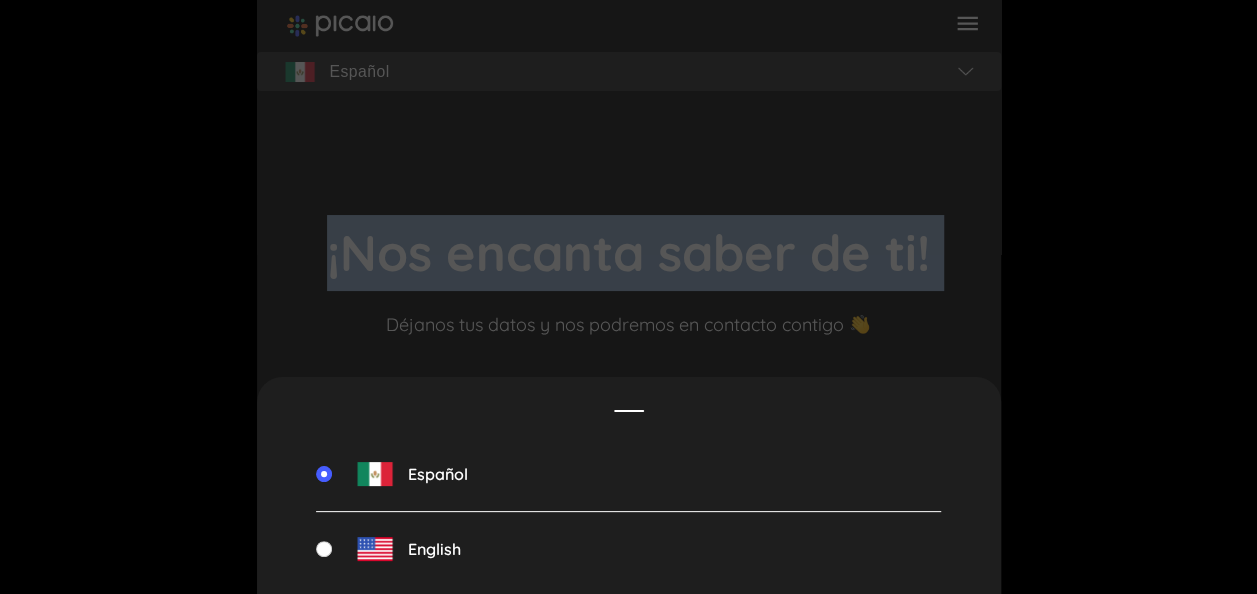 click on "Español English" at bounding box center (629, 297) 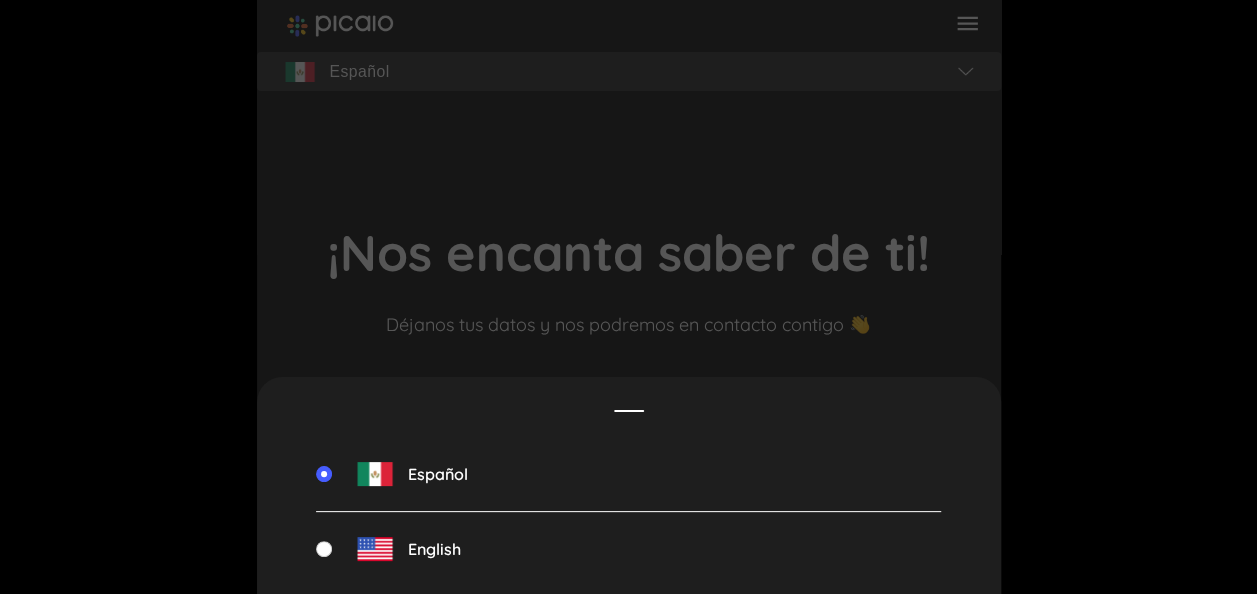 drag, startPoint x: 347, startPoint y: 30, endPoint x: 347, endPoint y: 70, distance: 40 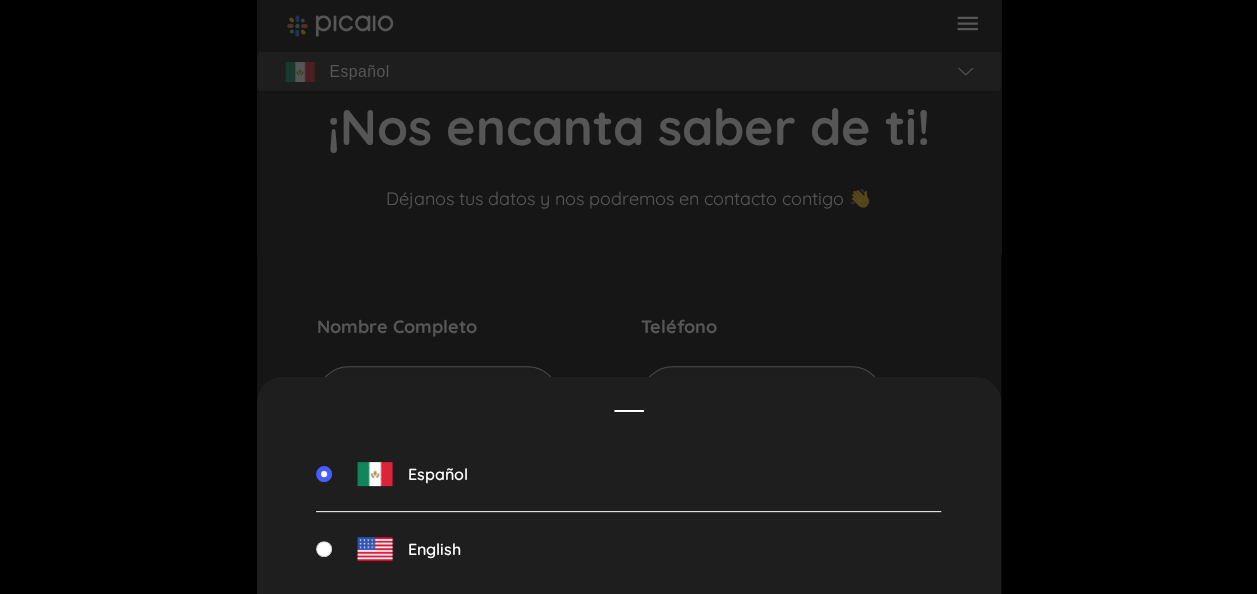 scroll, scrollTop: 0, scrollLeft: 0, axis: both 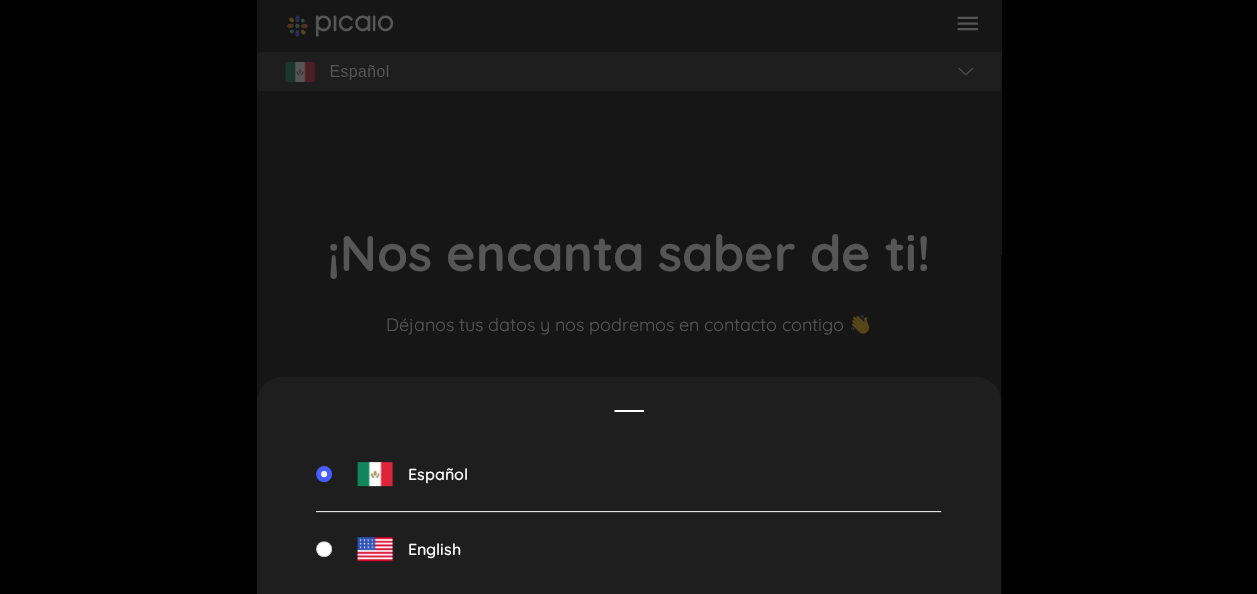 click on "Español English" at bounding box center [629, 297] 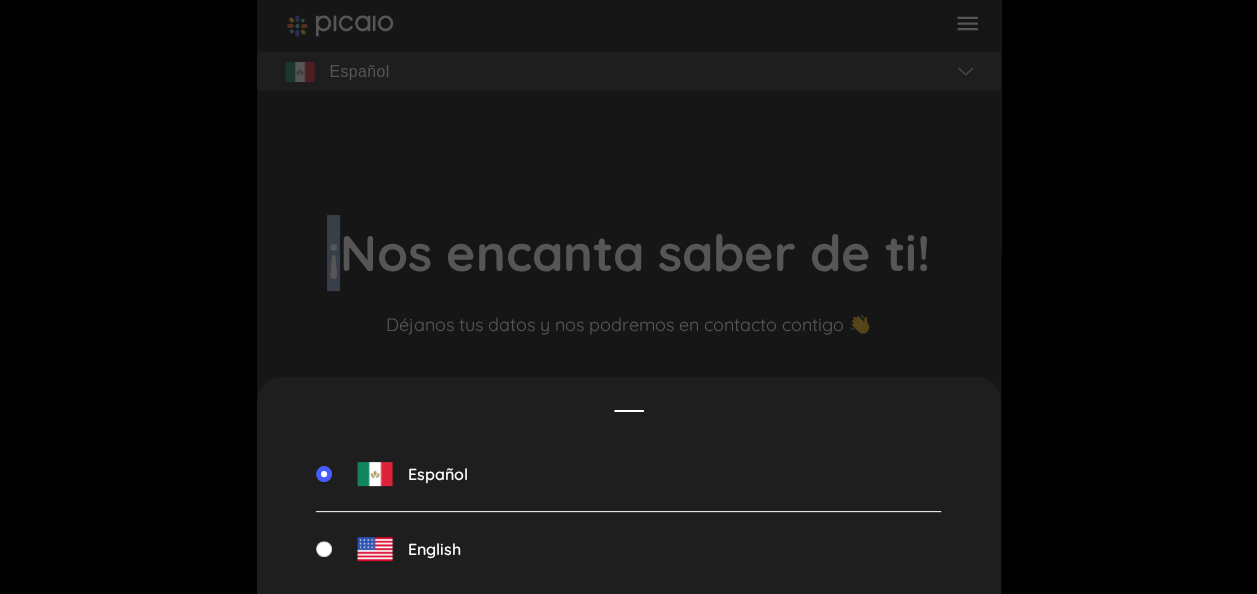 click on "Español English" at bounding box center (629, 297) 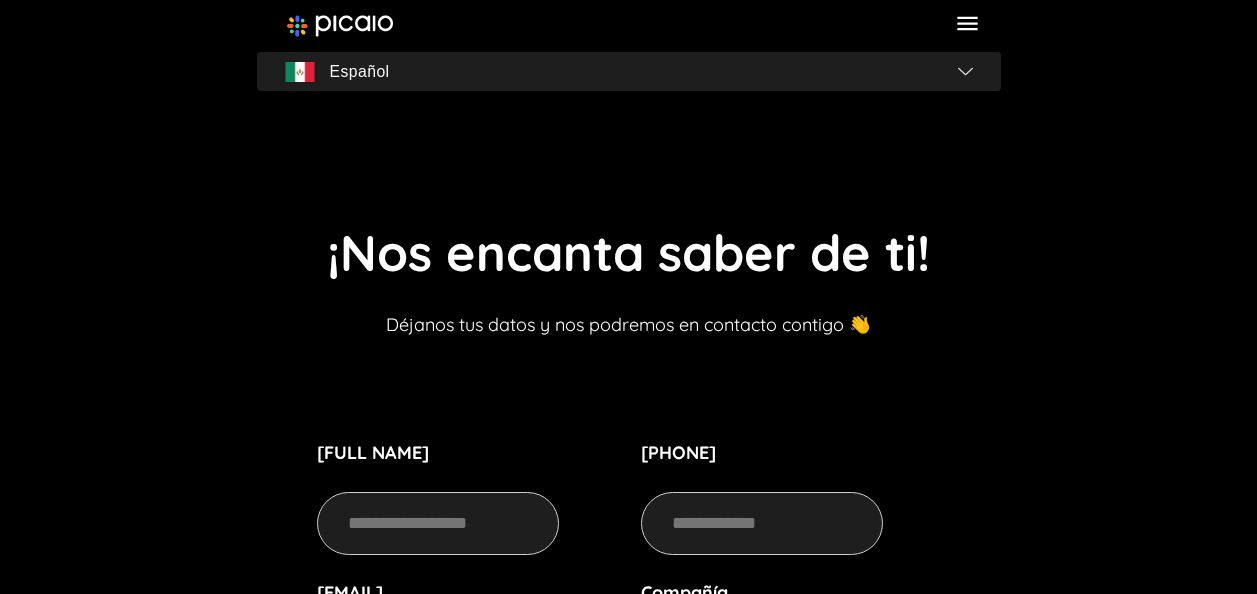 scroll, scrollTop: 0, scrollLeft: 0, axis: both 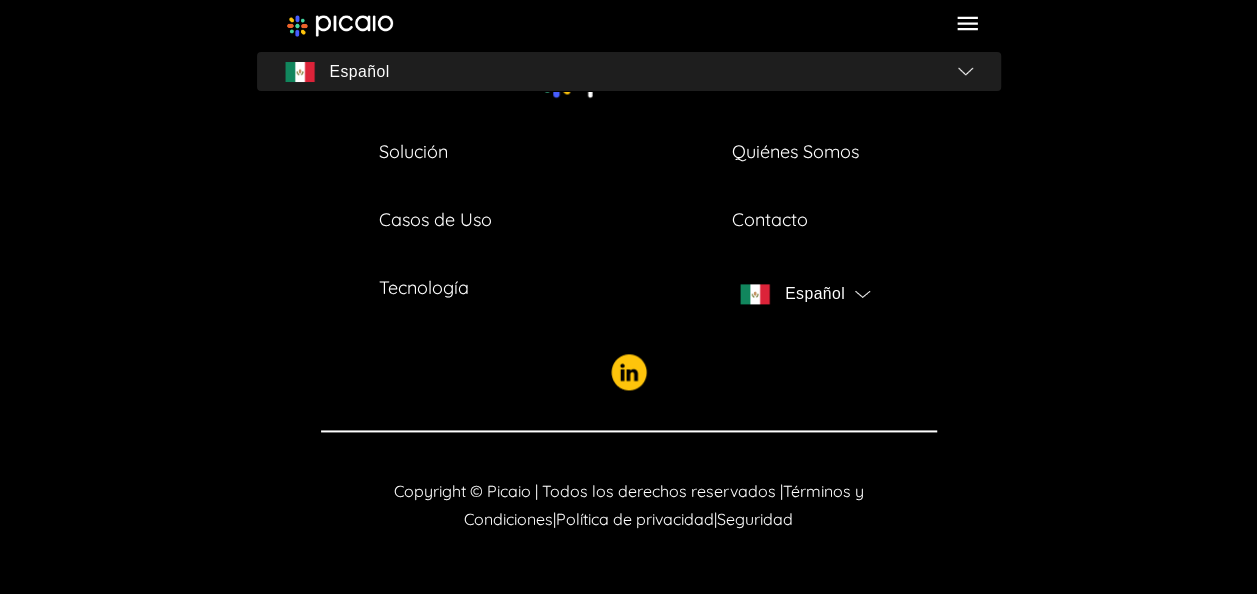 click on "Solución" at bounding box center (413, 152) 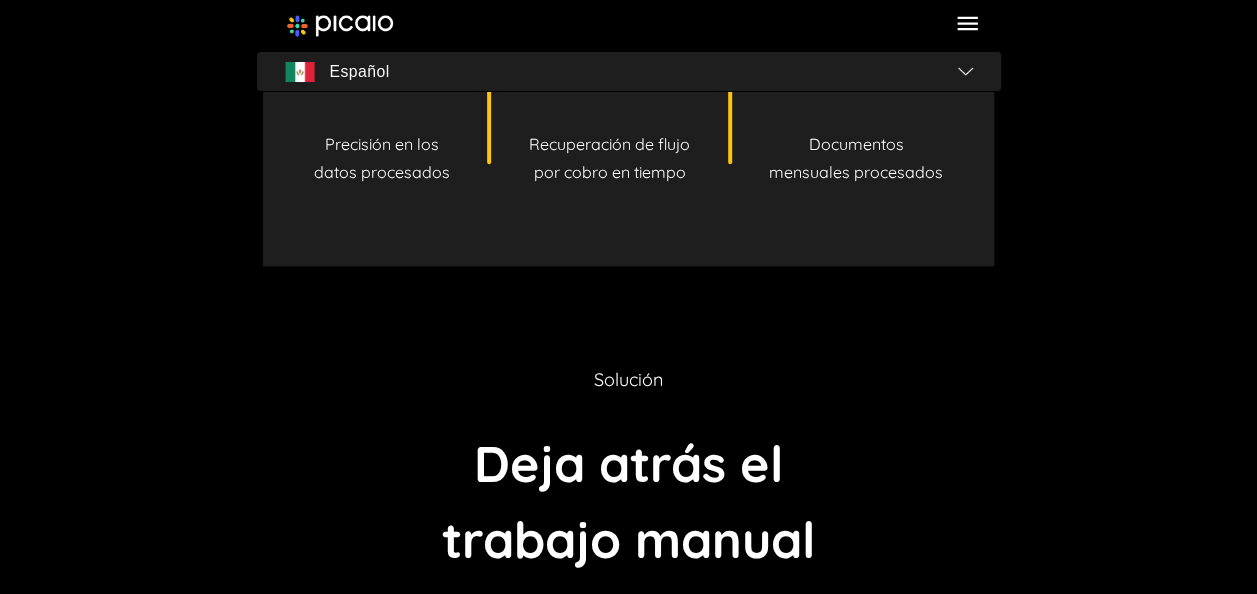 scroll, scrollTop: 0, scrollLeft: 0, axis: both 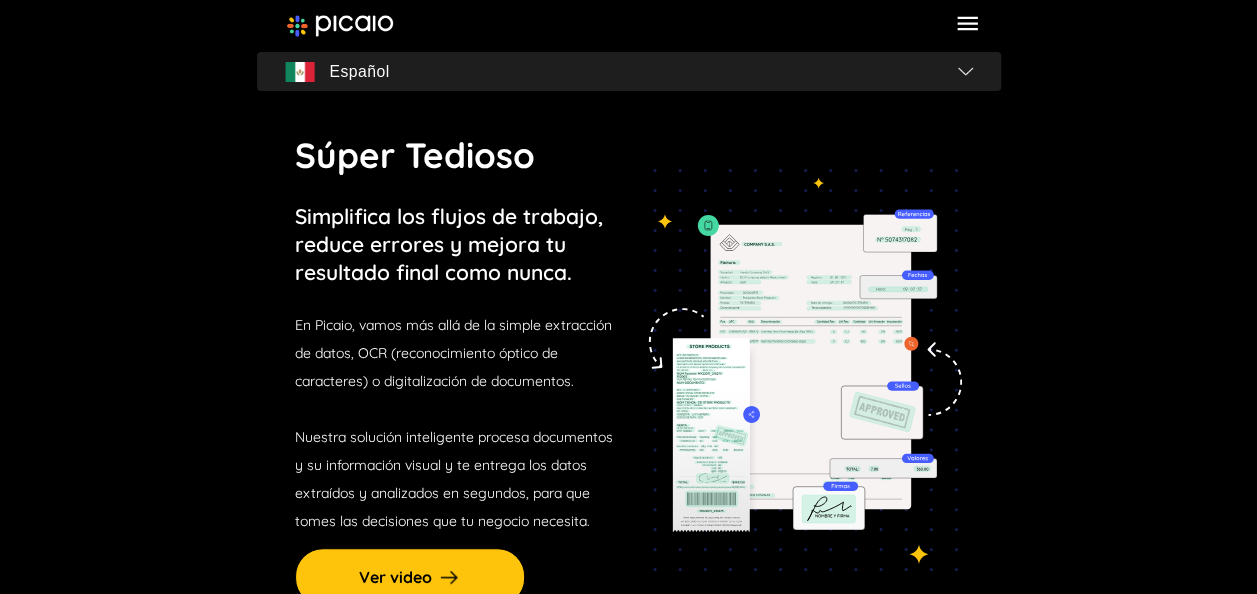 click 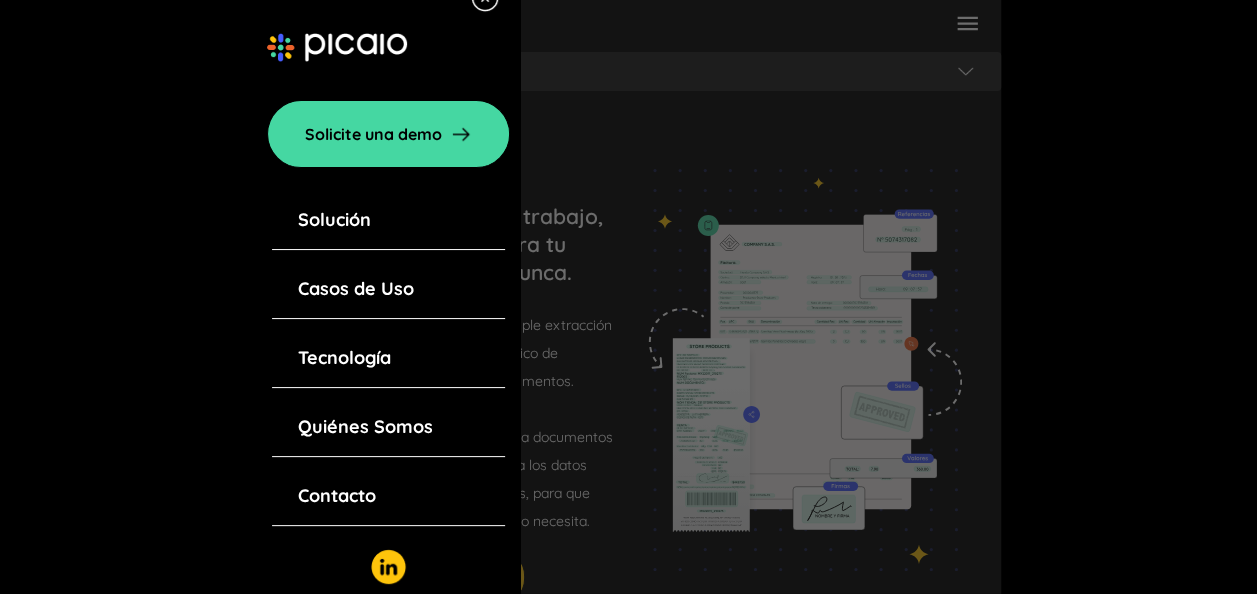click on "Solución" at bounding box center [333, 220] 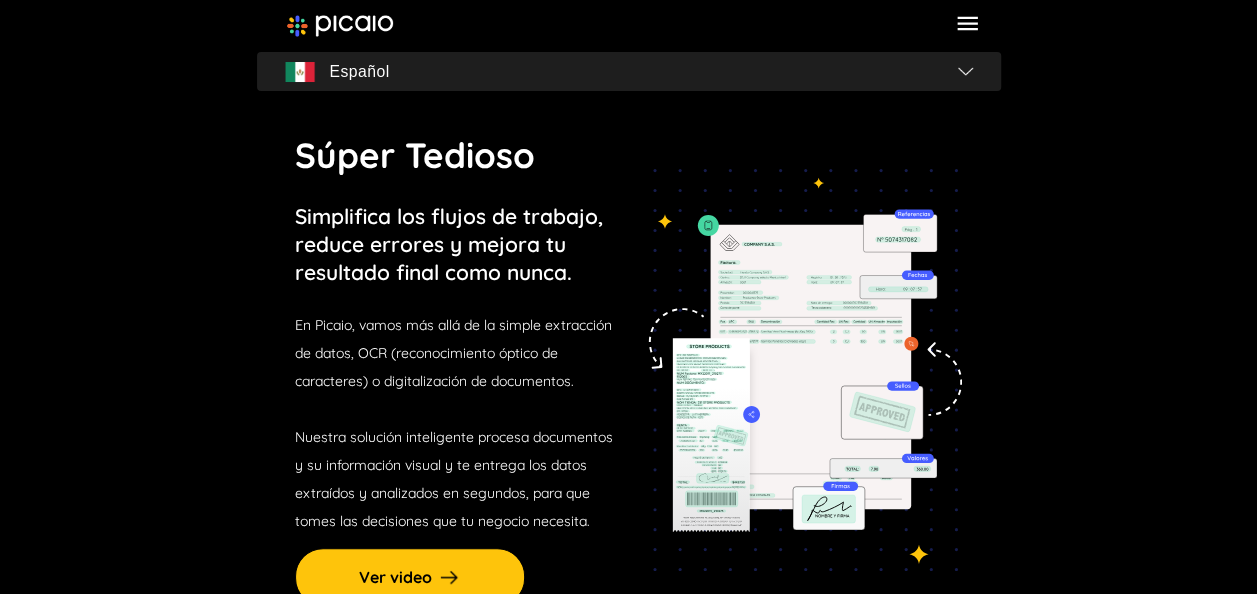 click on "Español" at bounding box center [629, 72] 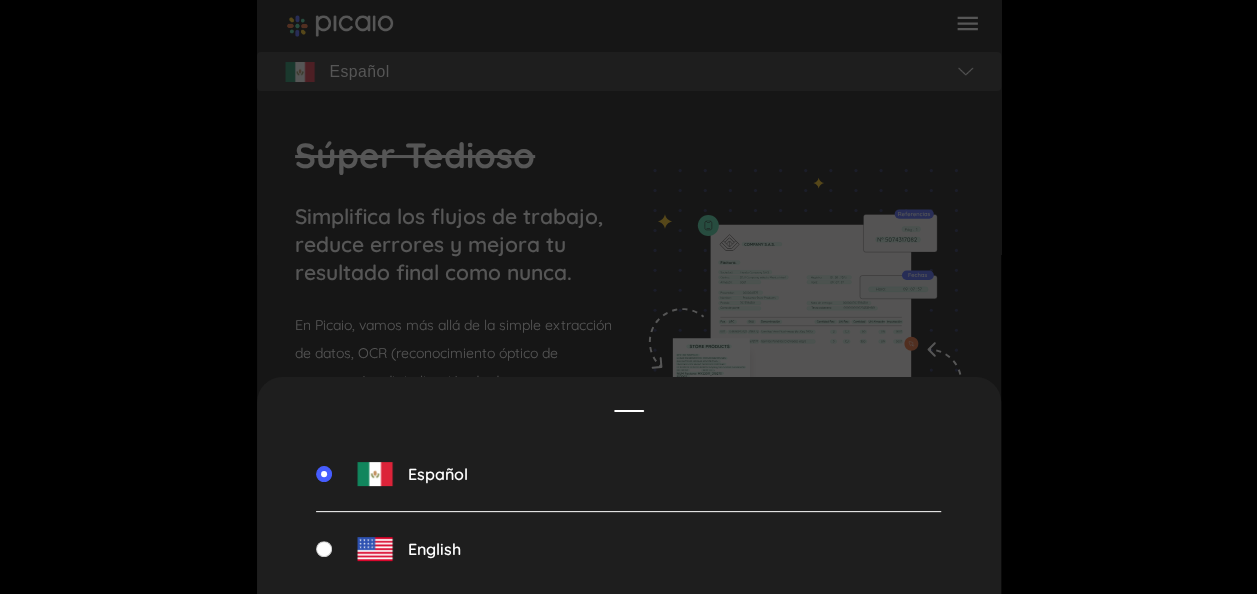 click on "Español English" at bounding box center [629, 297] 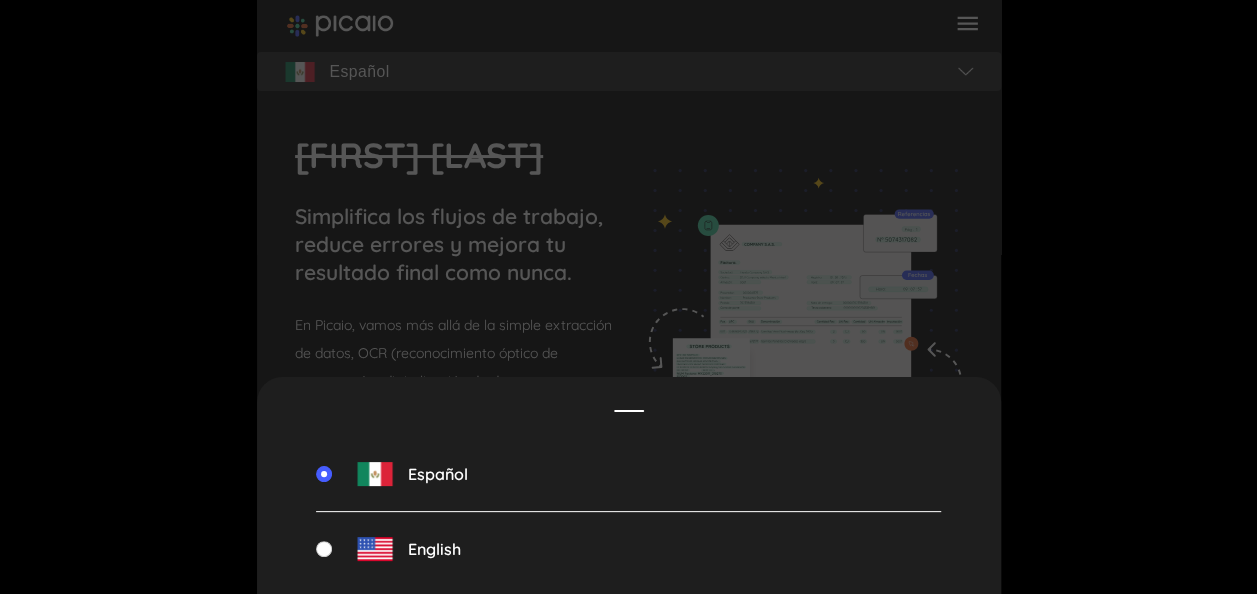 click on "Español English" at bounding box center (629, 297) 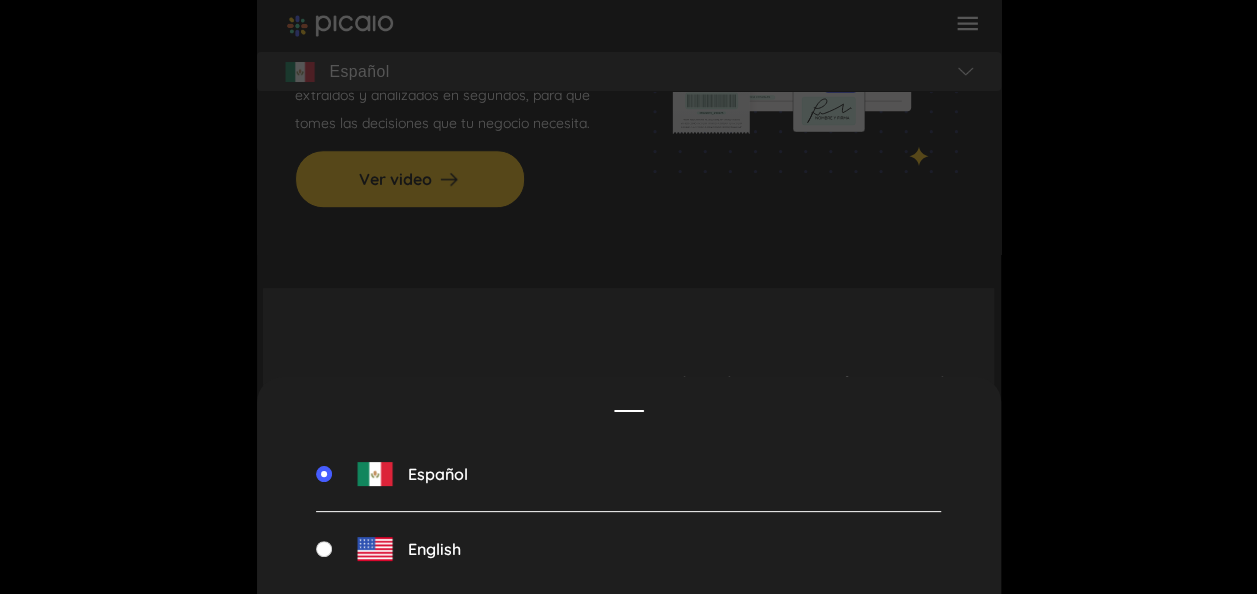 scroll, scrollTop: 100, scrollLeft: 0, axis: vertical 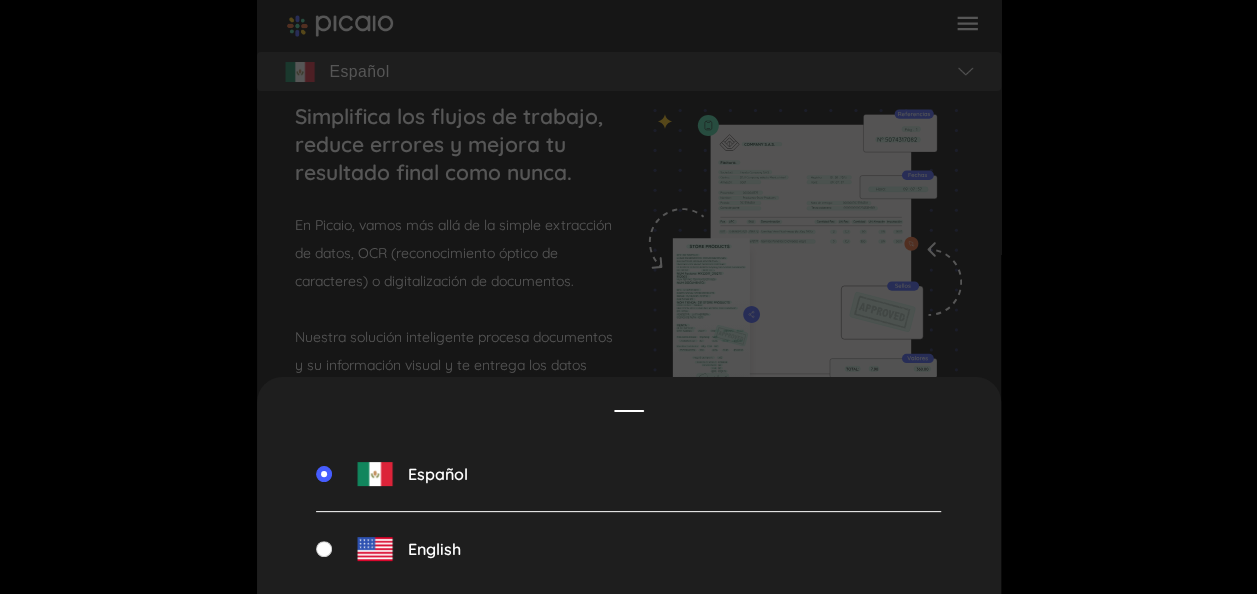 click on "Español English" at bounding box center (629, 297) 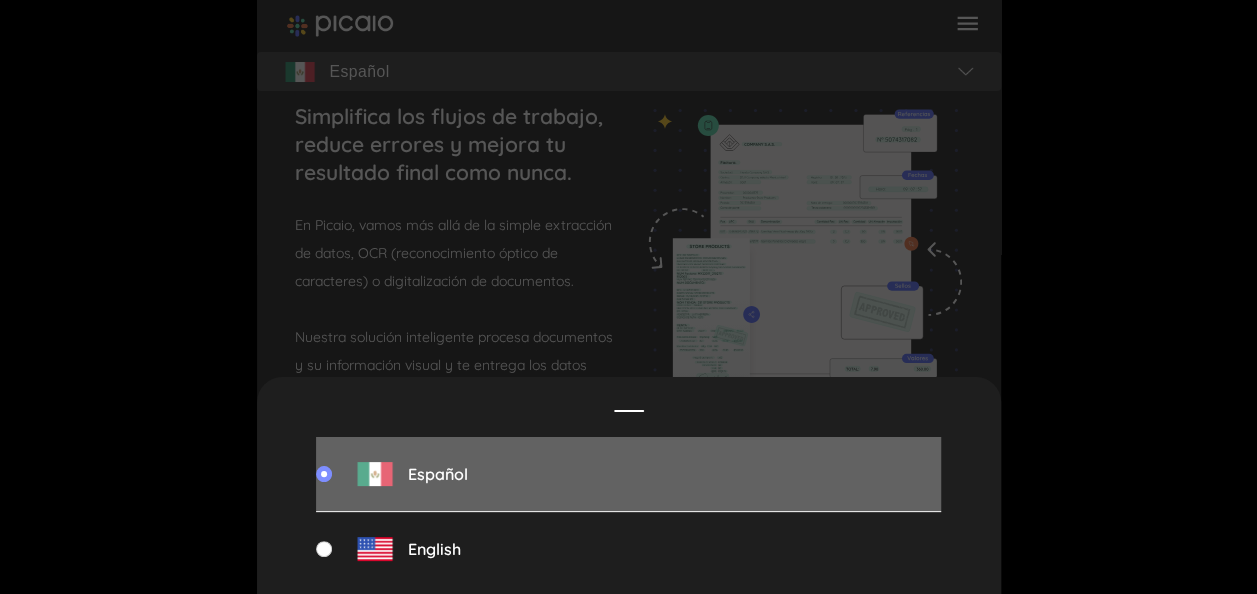 click on "Español" at bounding box center [438, 474] 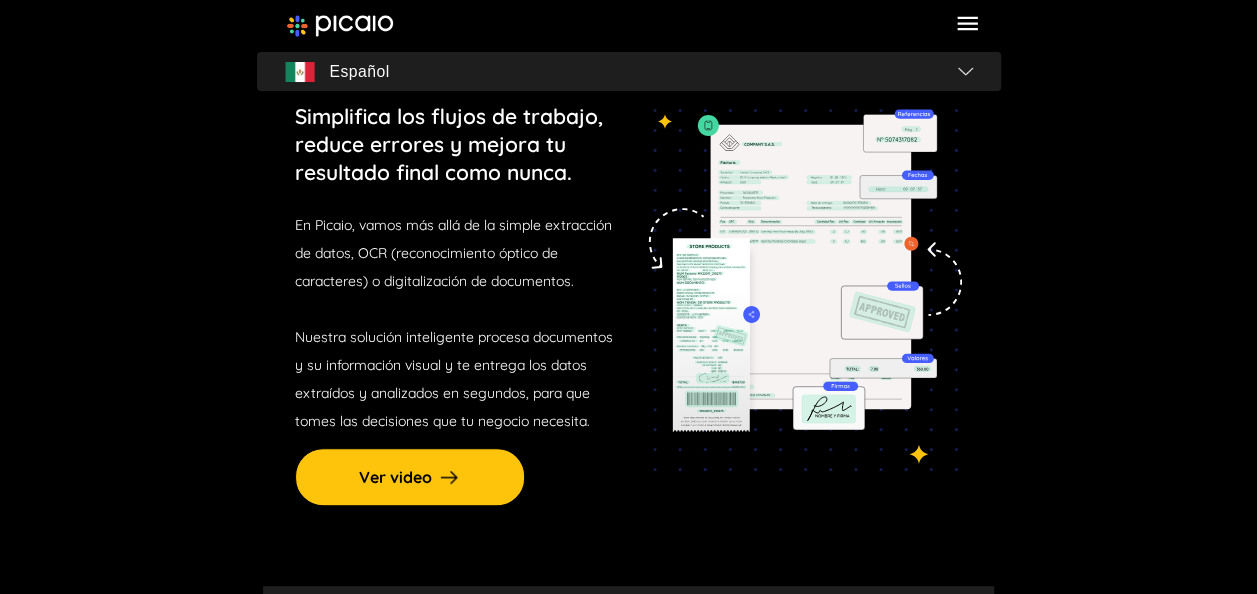 click 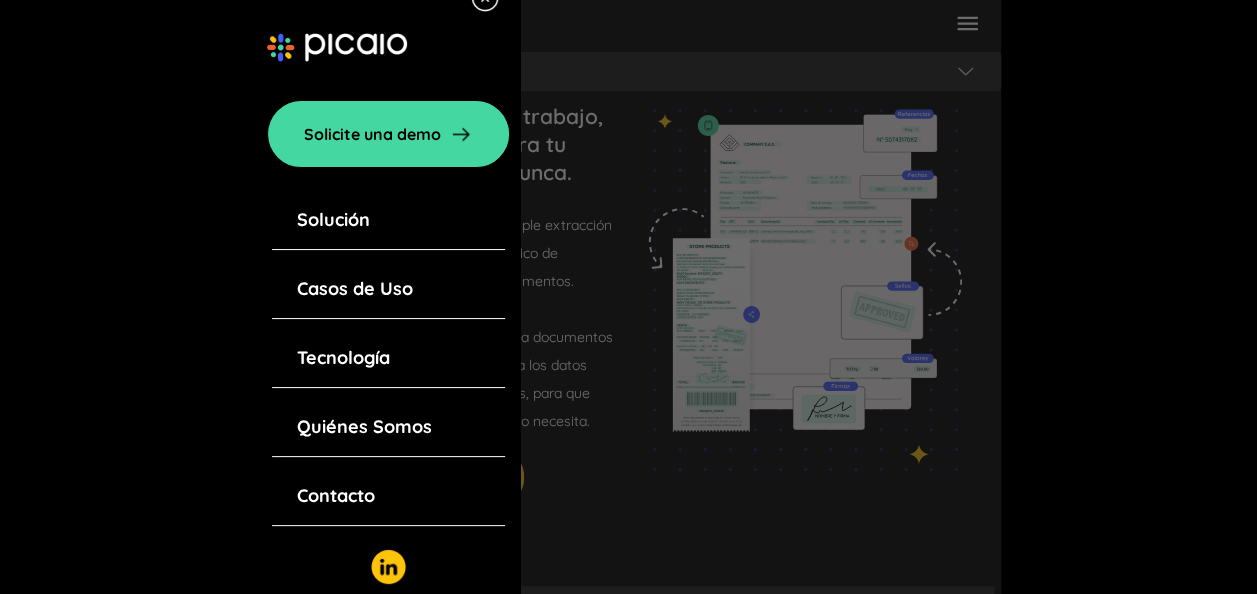 click on "Solución" at bounding box center (333, 220) 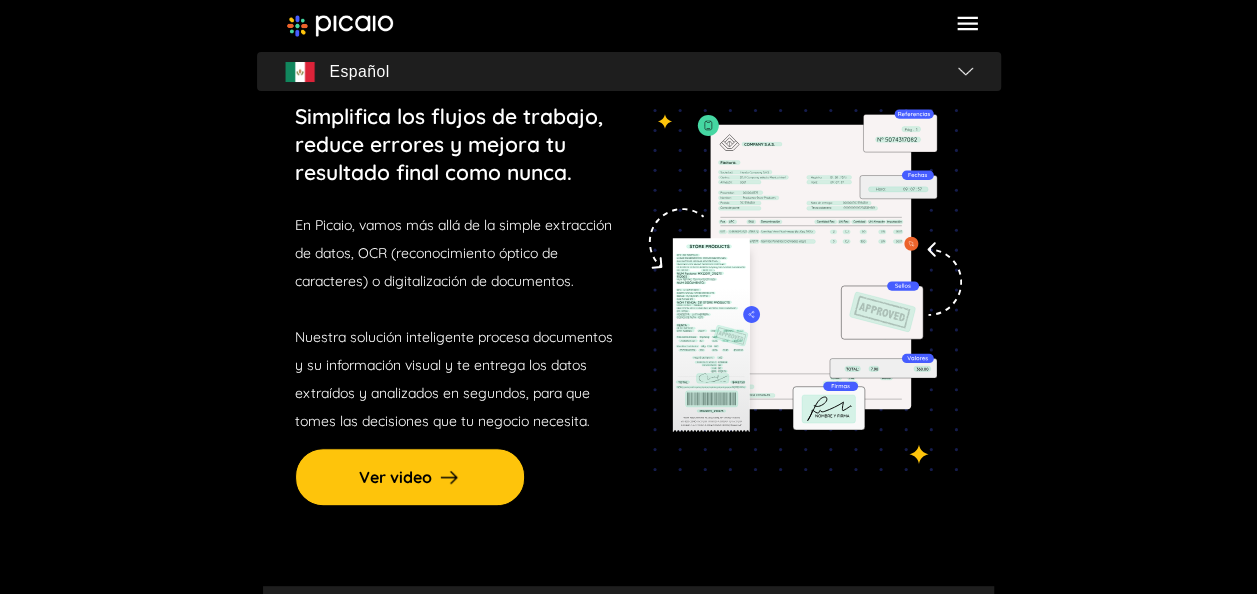 scroll, scrollTop: 0, scrollLeft: 0, axis: both 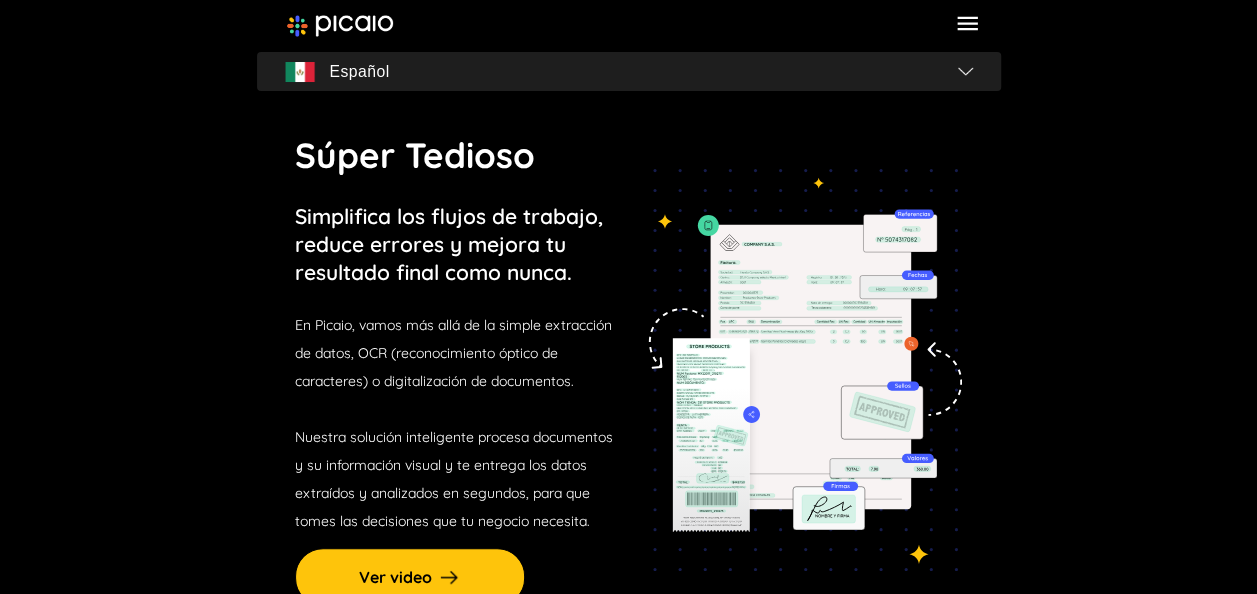 click 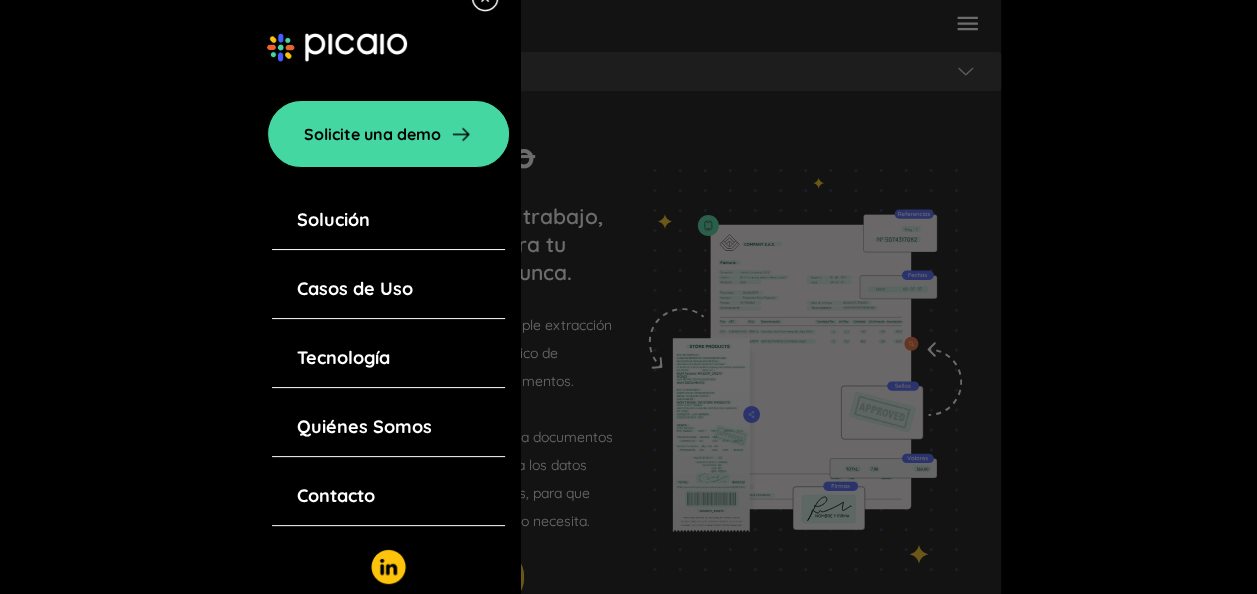 click on "Casos de Uso" at bounding box center [355, 289] 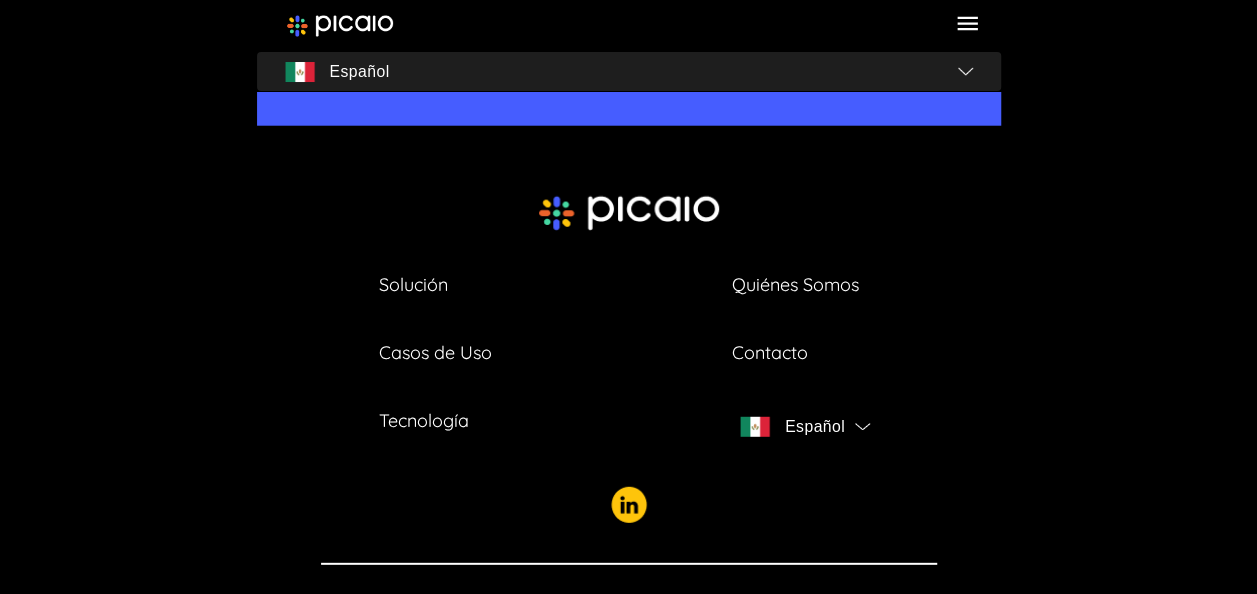 scroll, scrollTop: 2500, scrollLeft: 0, axis: vertical 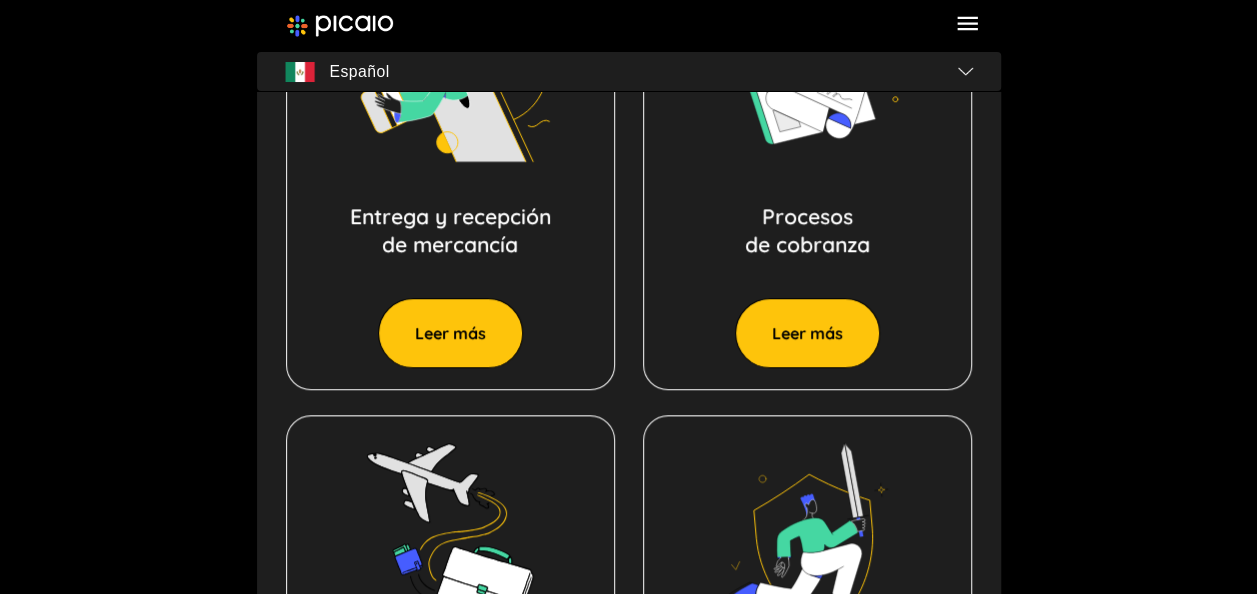 click 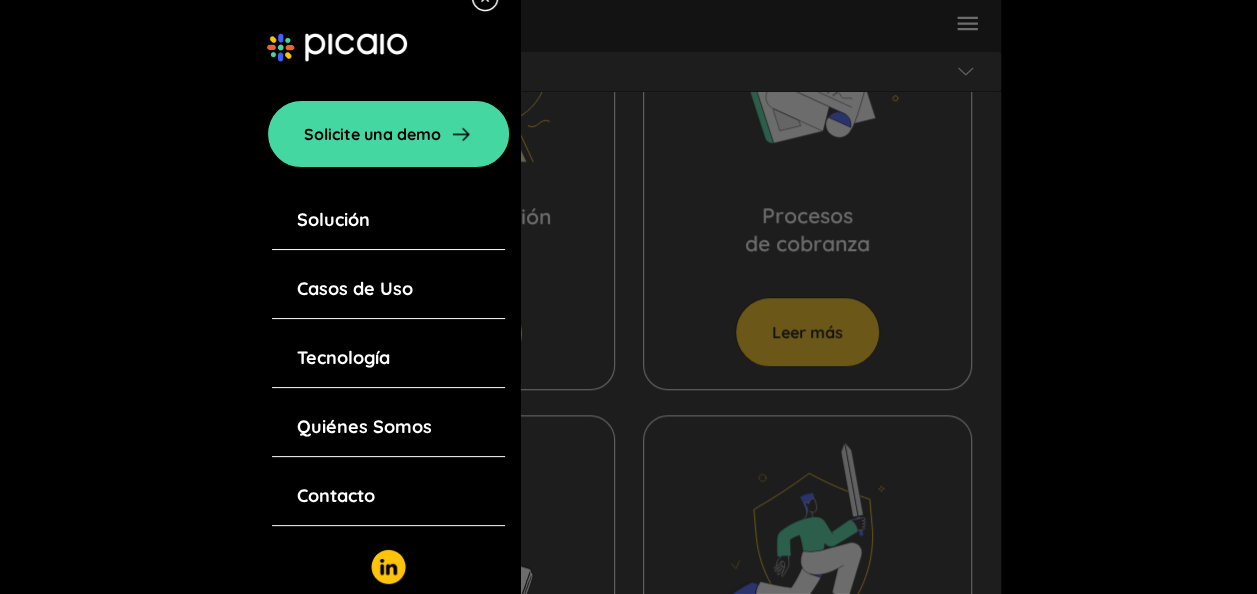 scroll, scrollTop: 800, scrollLeft: 0, axis: vertical 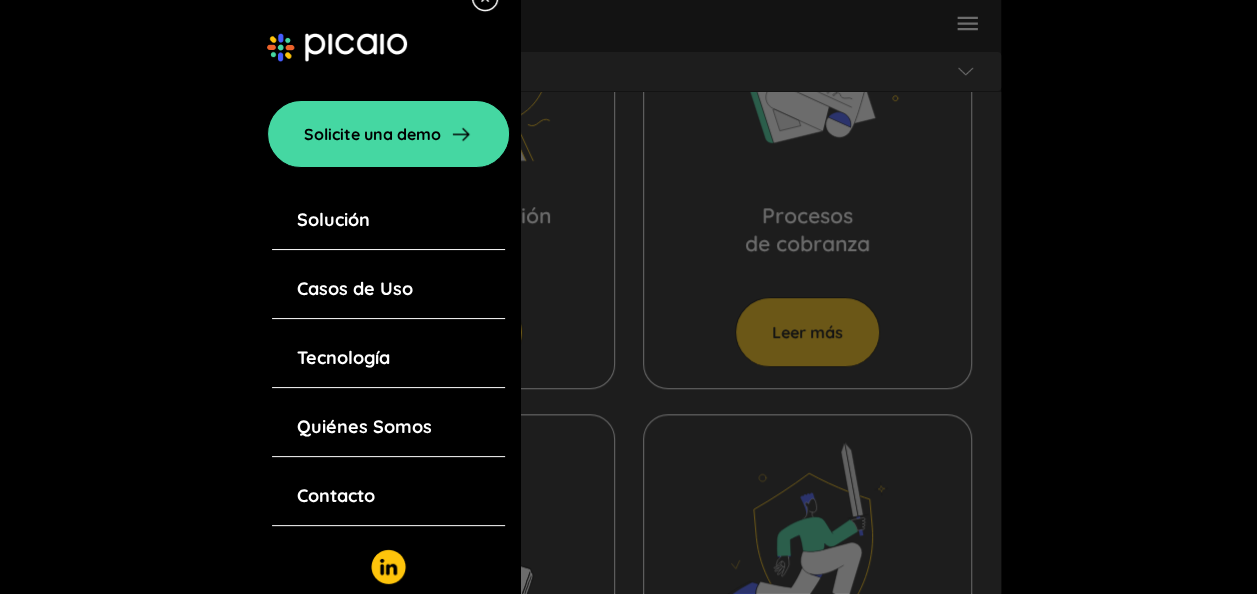 click on "Tecnología" at bounding box center [343, 358] 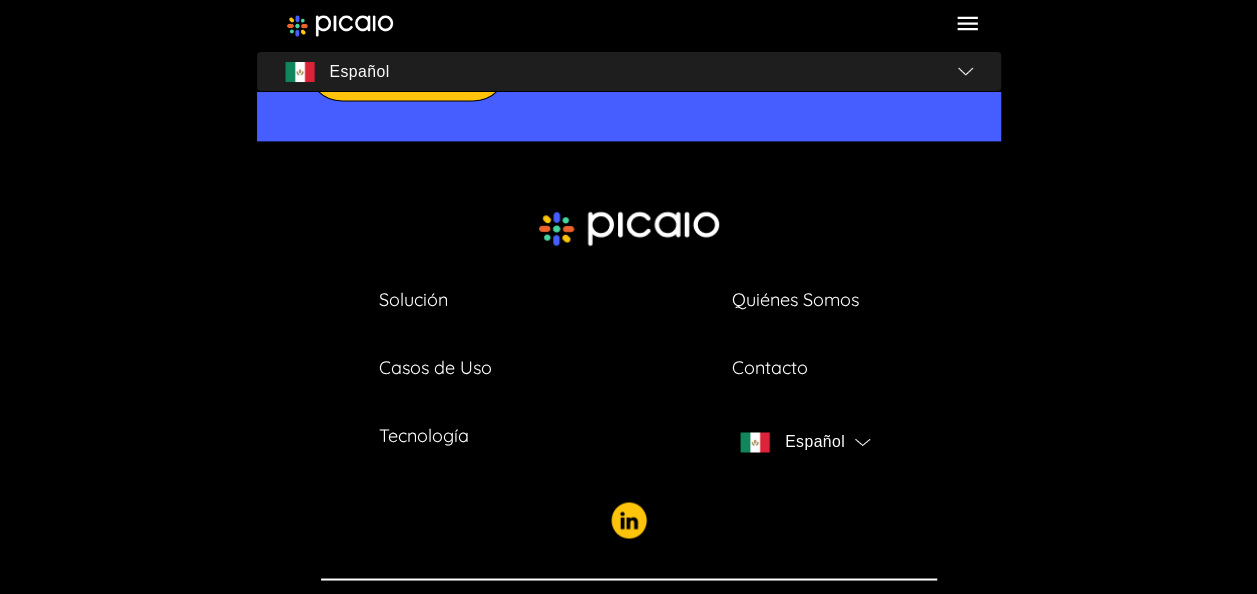 scroll, scrollTop: 11200, scrollLeft: 0, axis: vertical 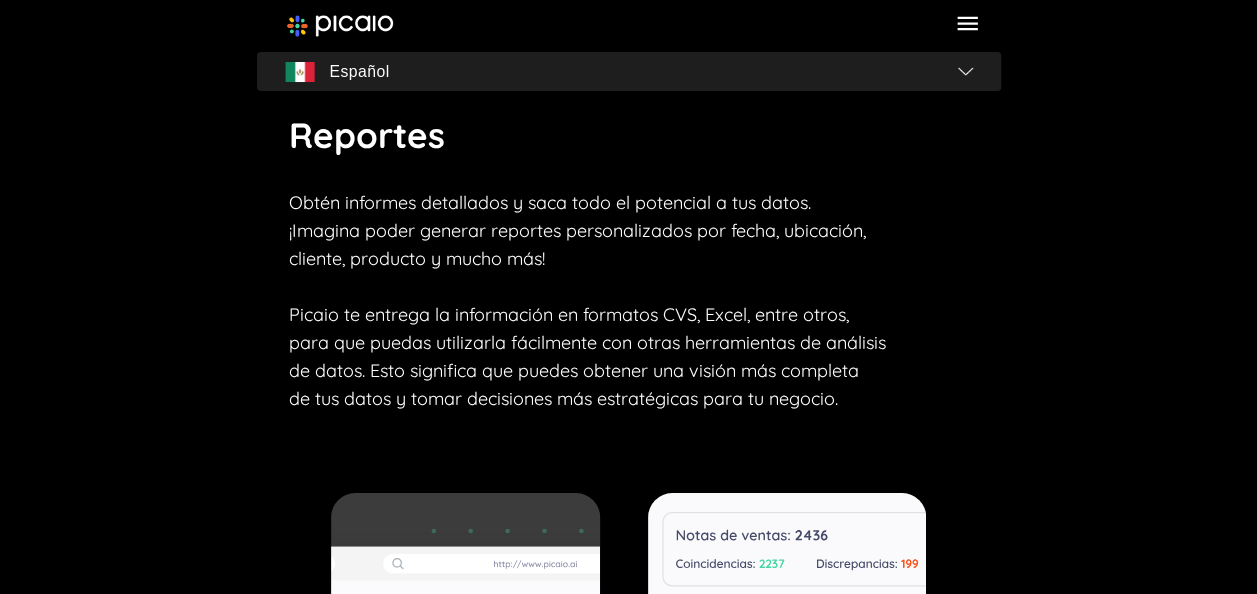 click 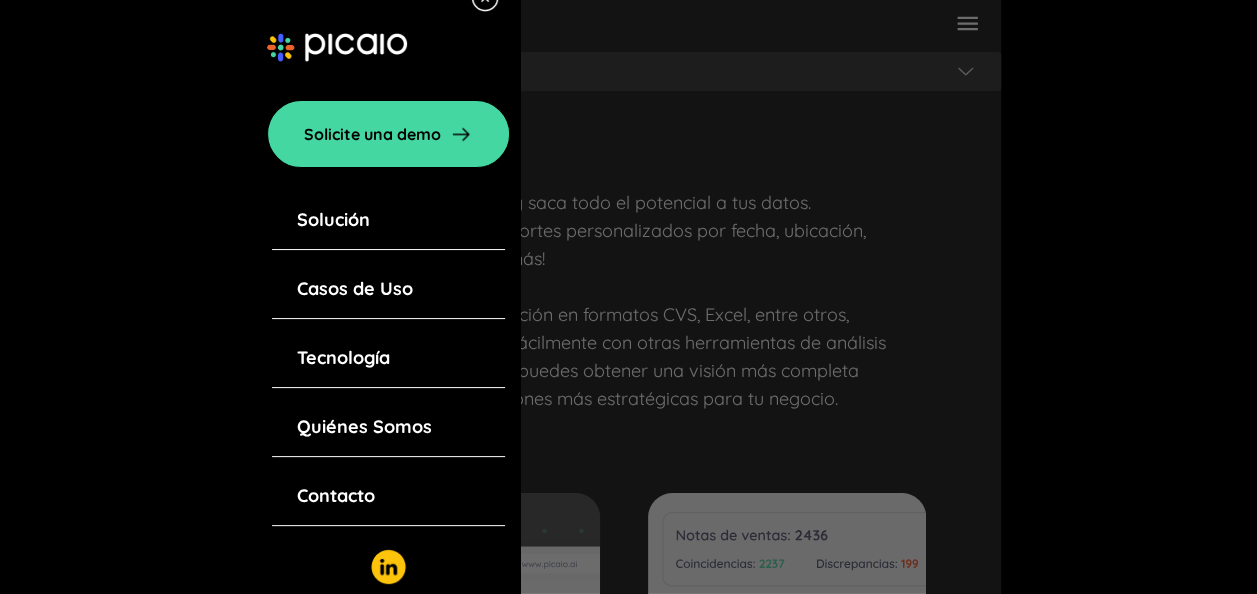 click on "Quiénes Somos" at bounding box center [364, 427] 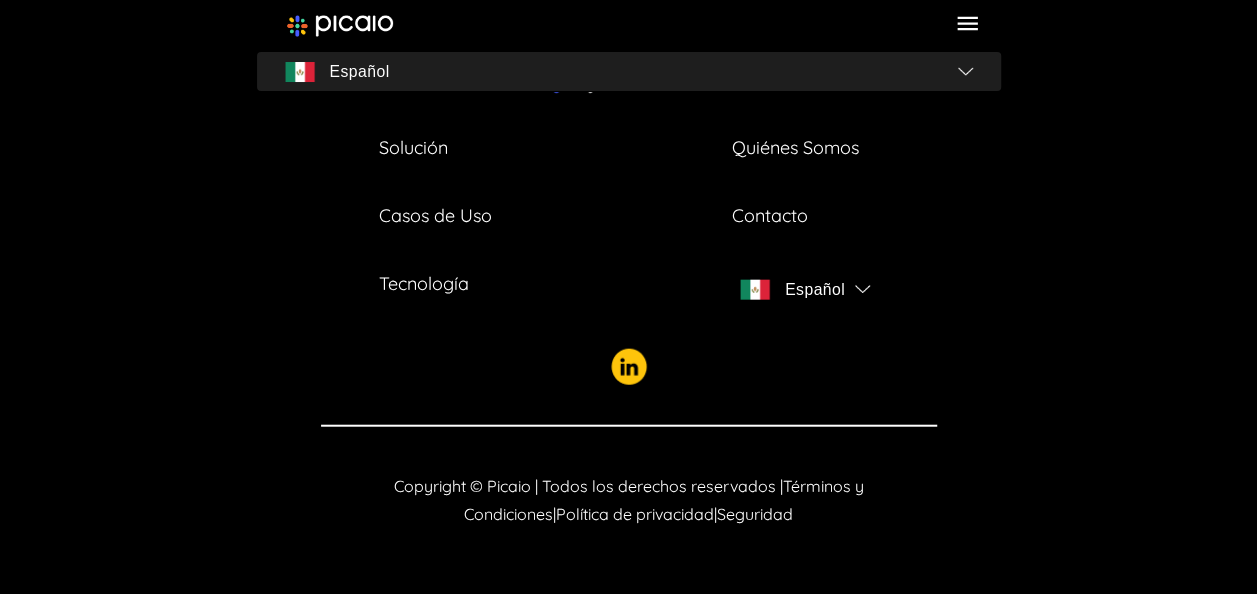 scroll, scrollTop: 6011, scrollLeft: 0, axis: vertical 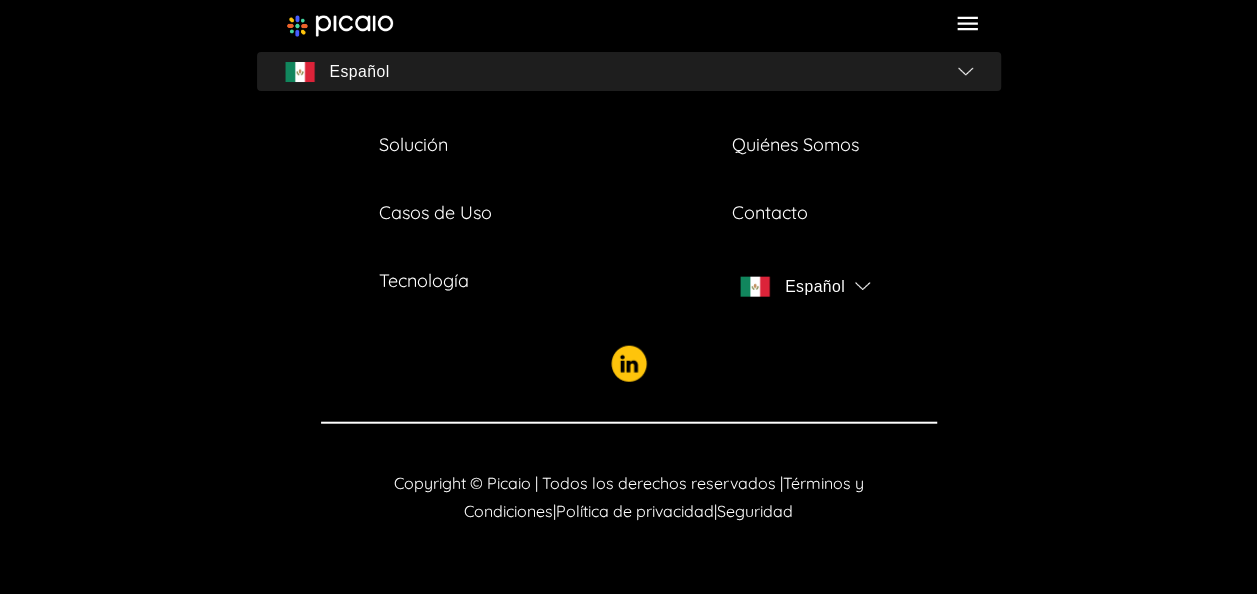 click 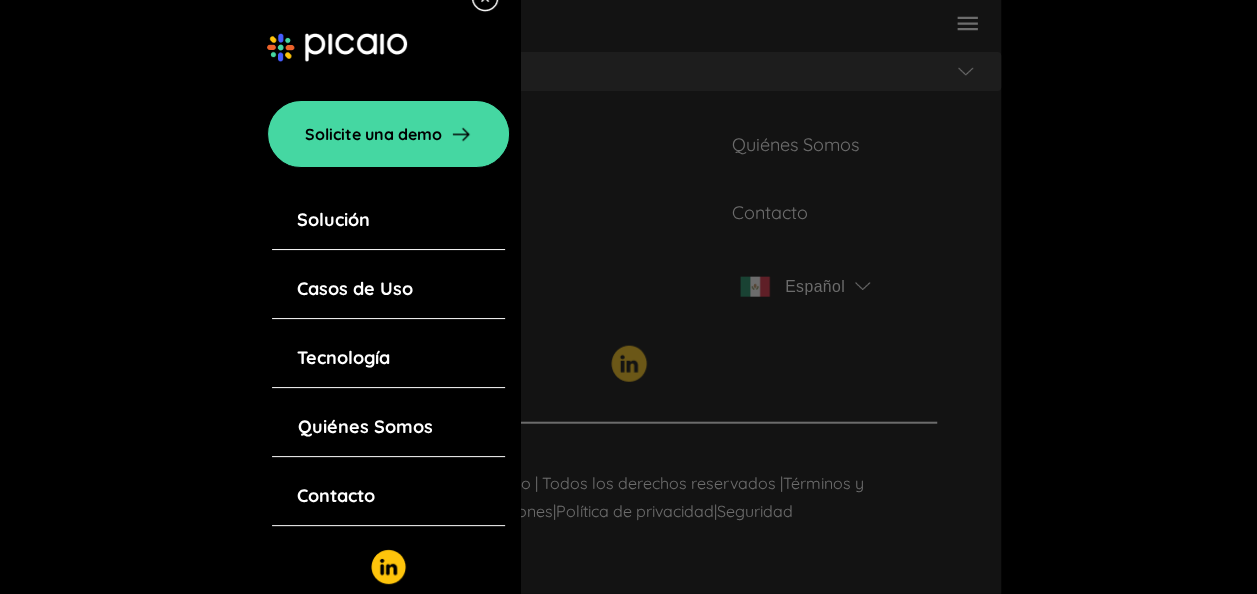click on "Contacto" at bounding box center (336, 496) 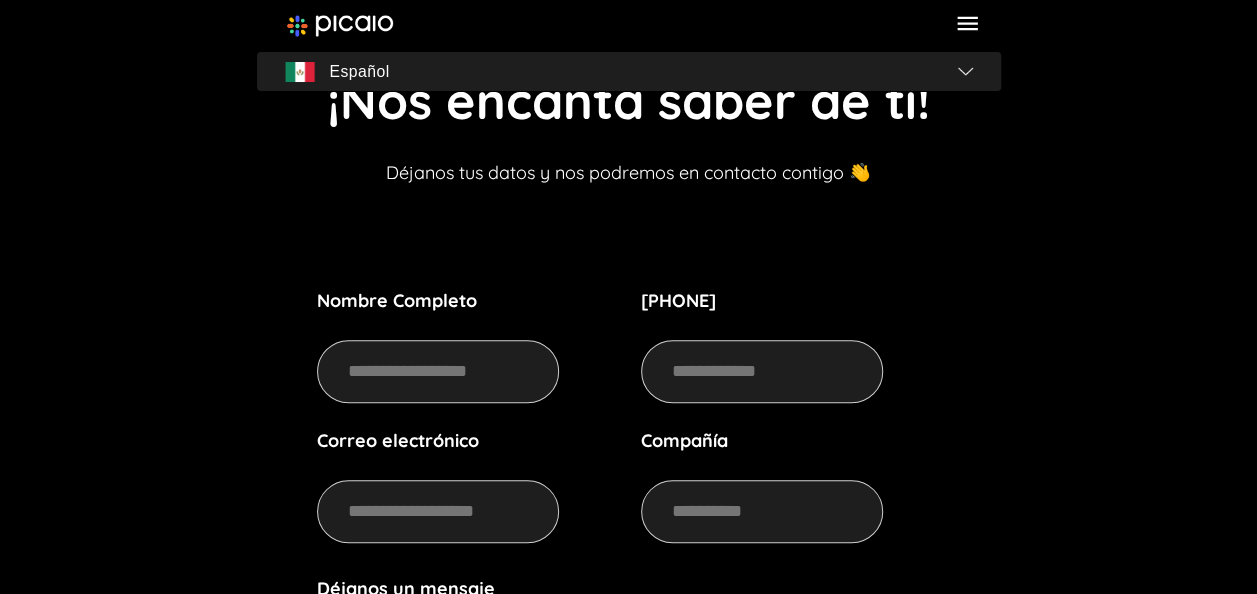 scroll, scrollTop: 106, scrollLeft: 0, axis: vertical 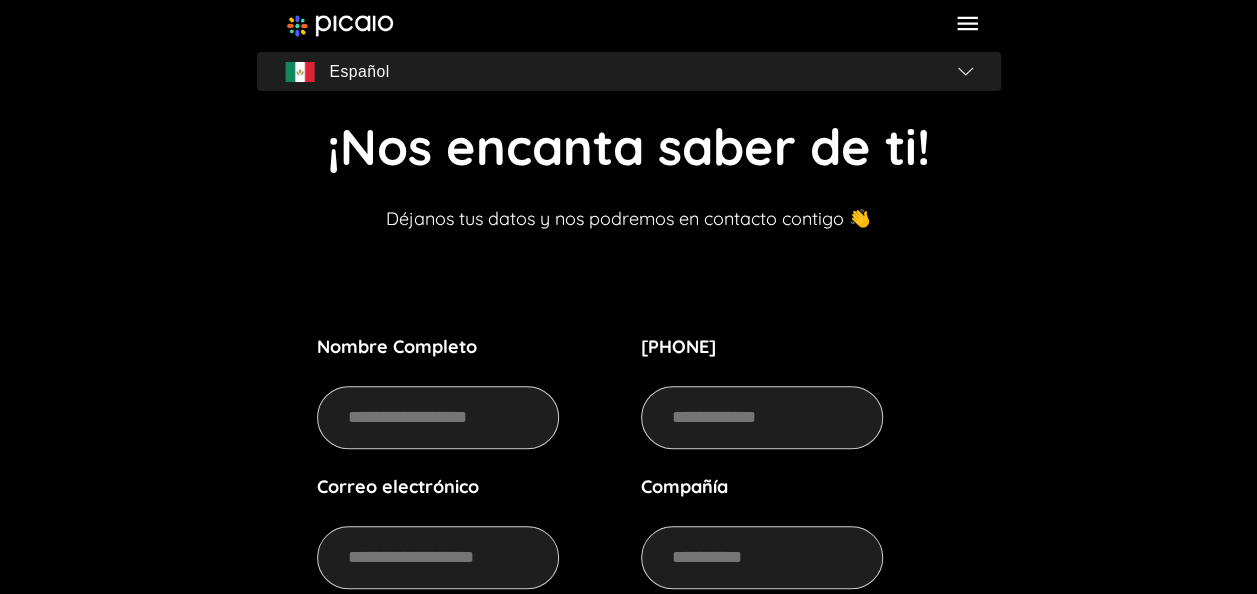 click 